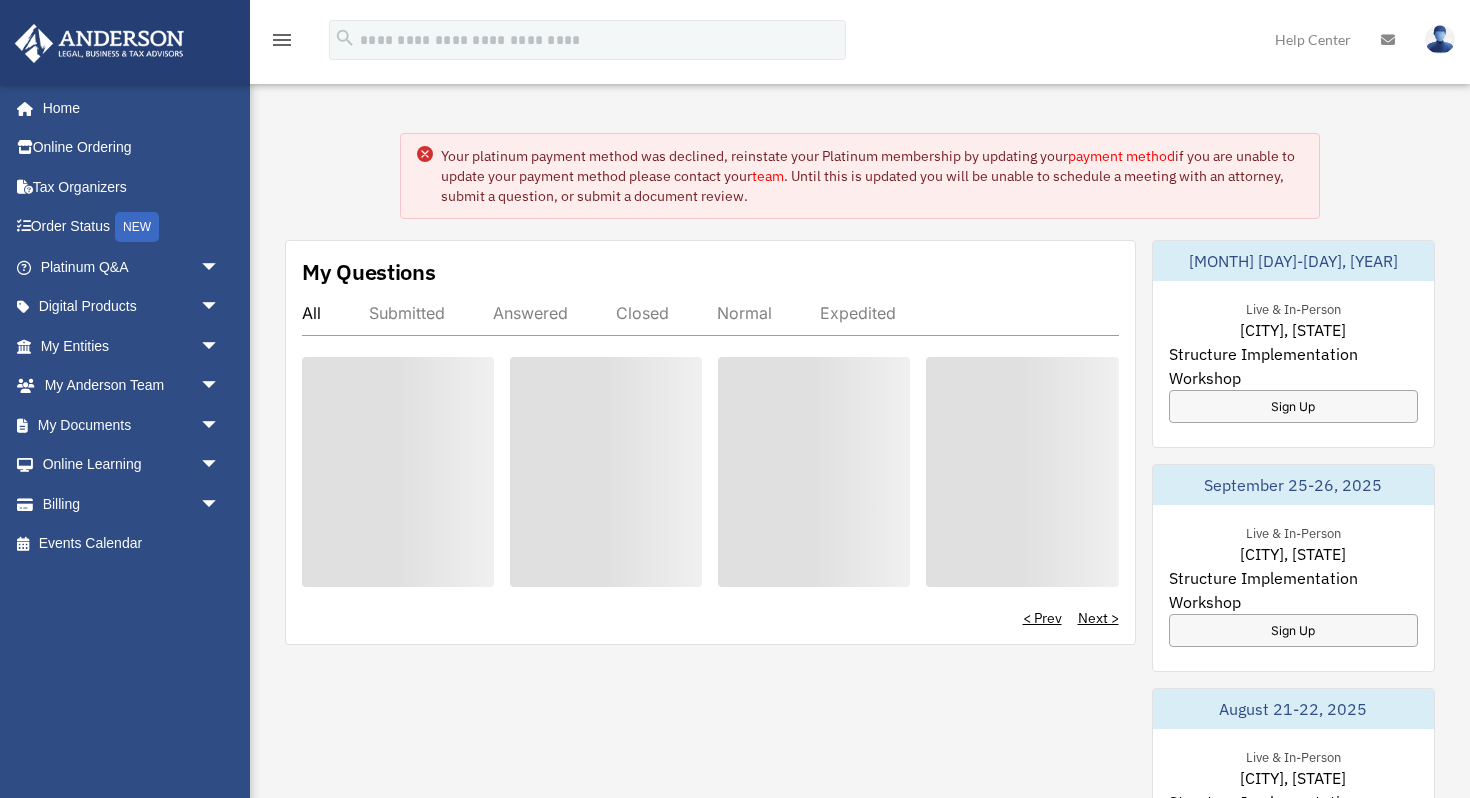 scroll, scrollTop: 0, scrollLeft: 0, axis: both 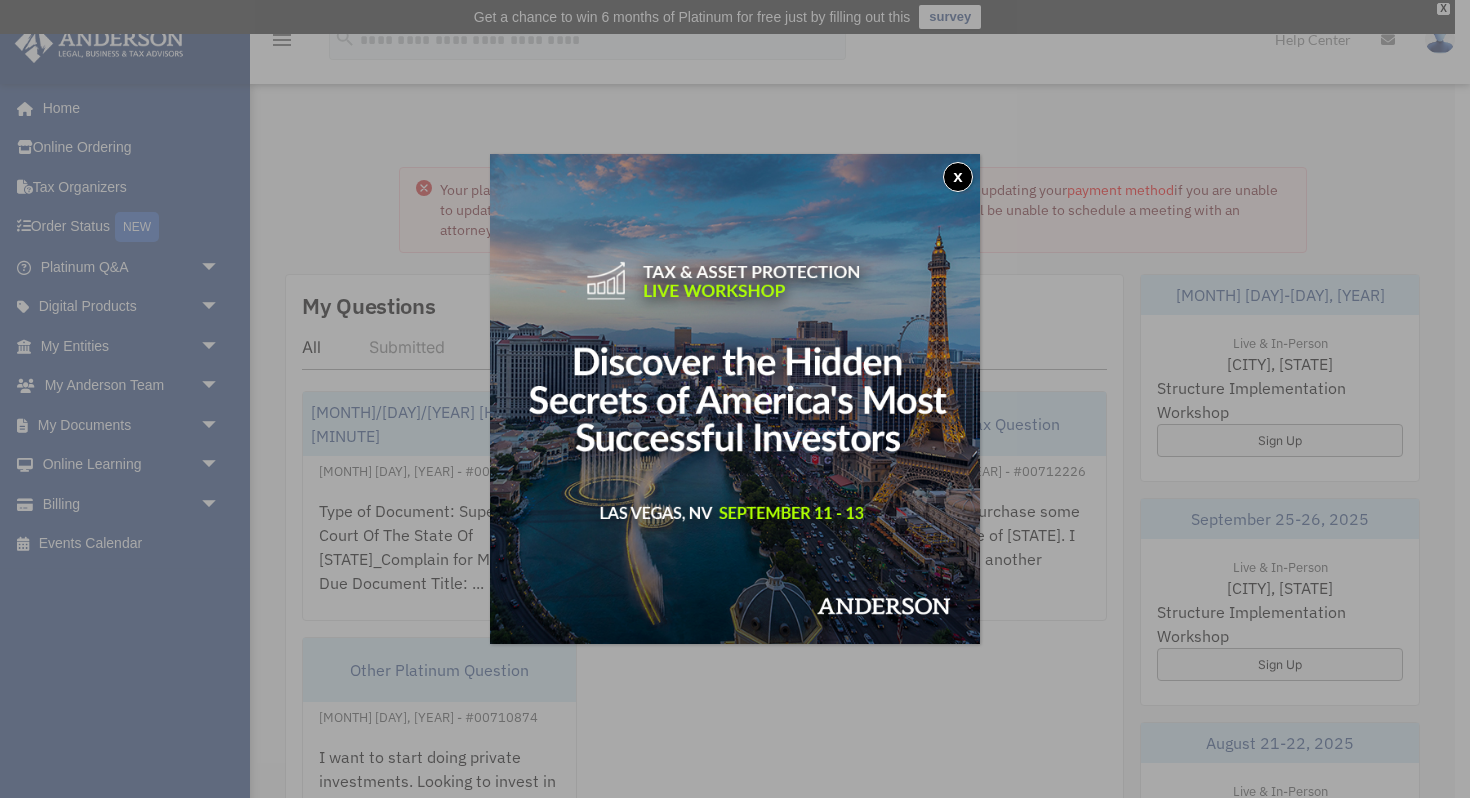 click at bounding box center (735, 399) 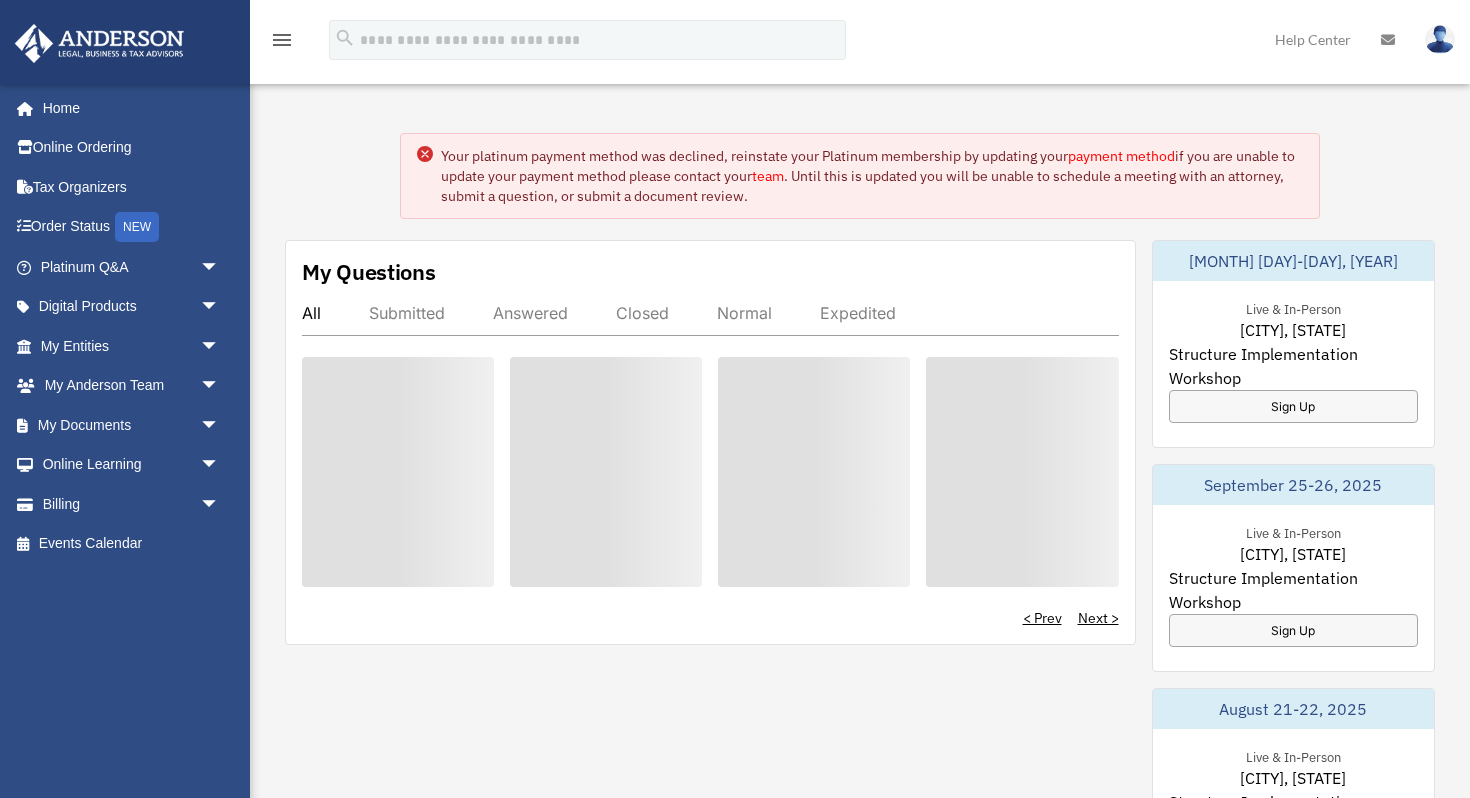 scroll, scrollTop: 0, scrollLeft: 0, axis: both 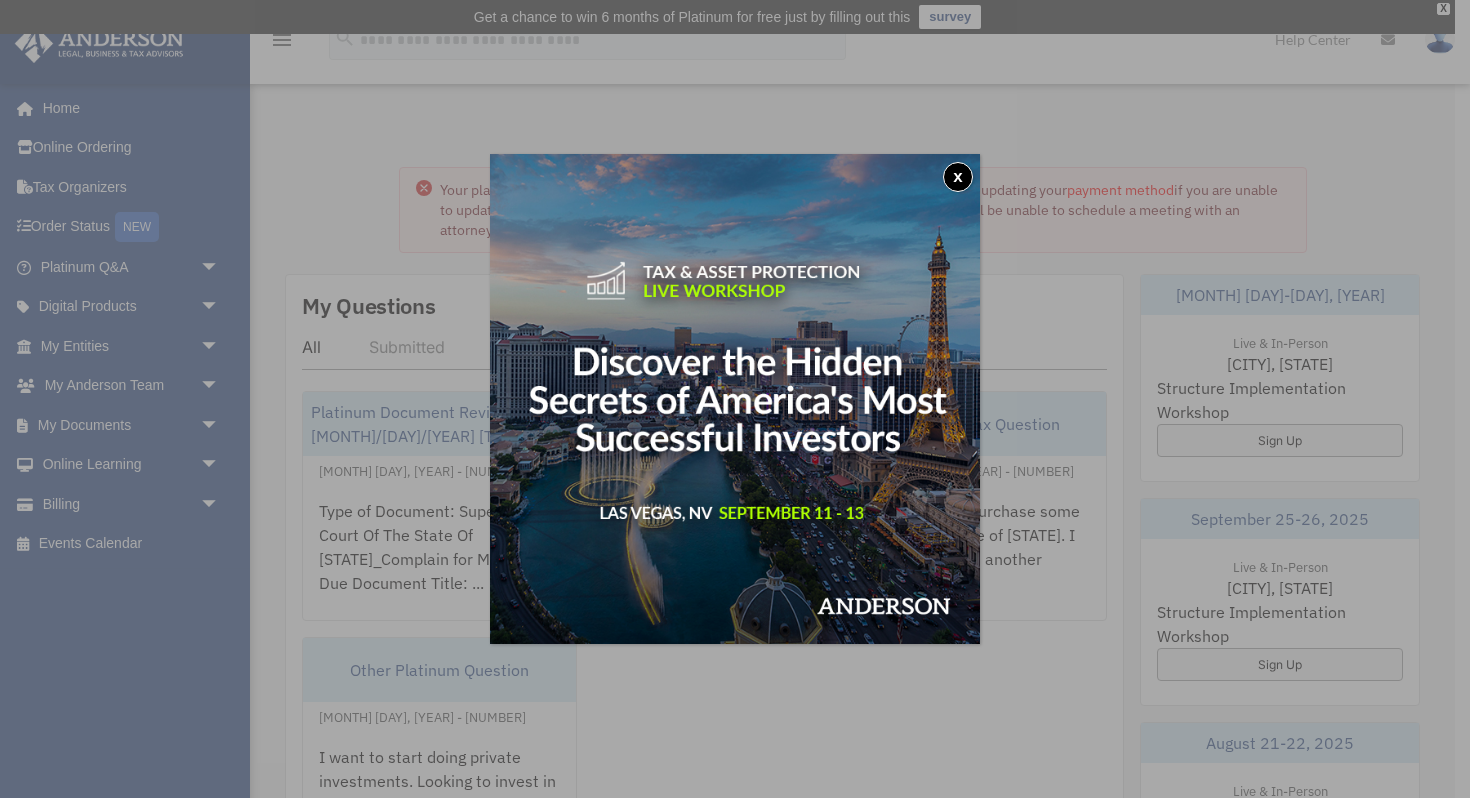 click on "x" at bounding box center (735, 399) 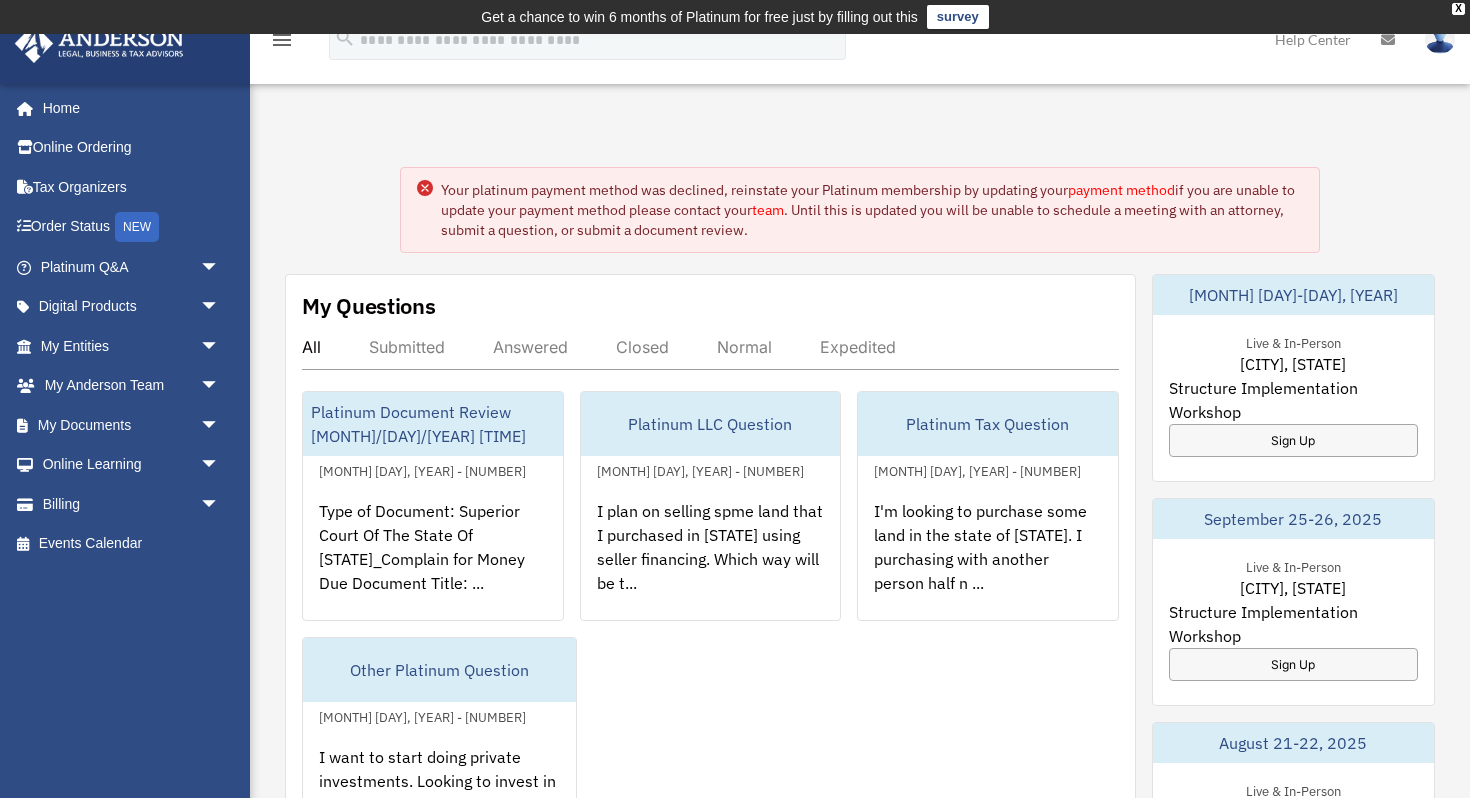 click on "payment method" at bounding box center [1121, 190] 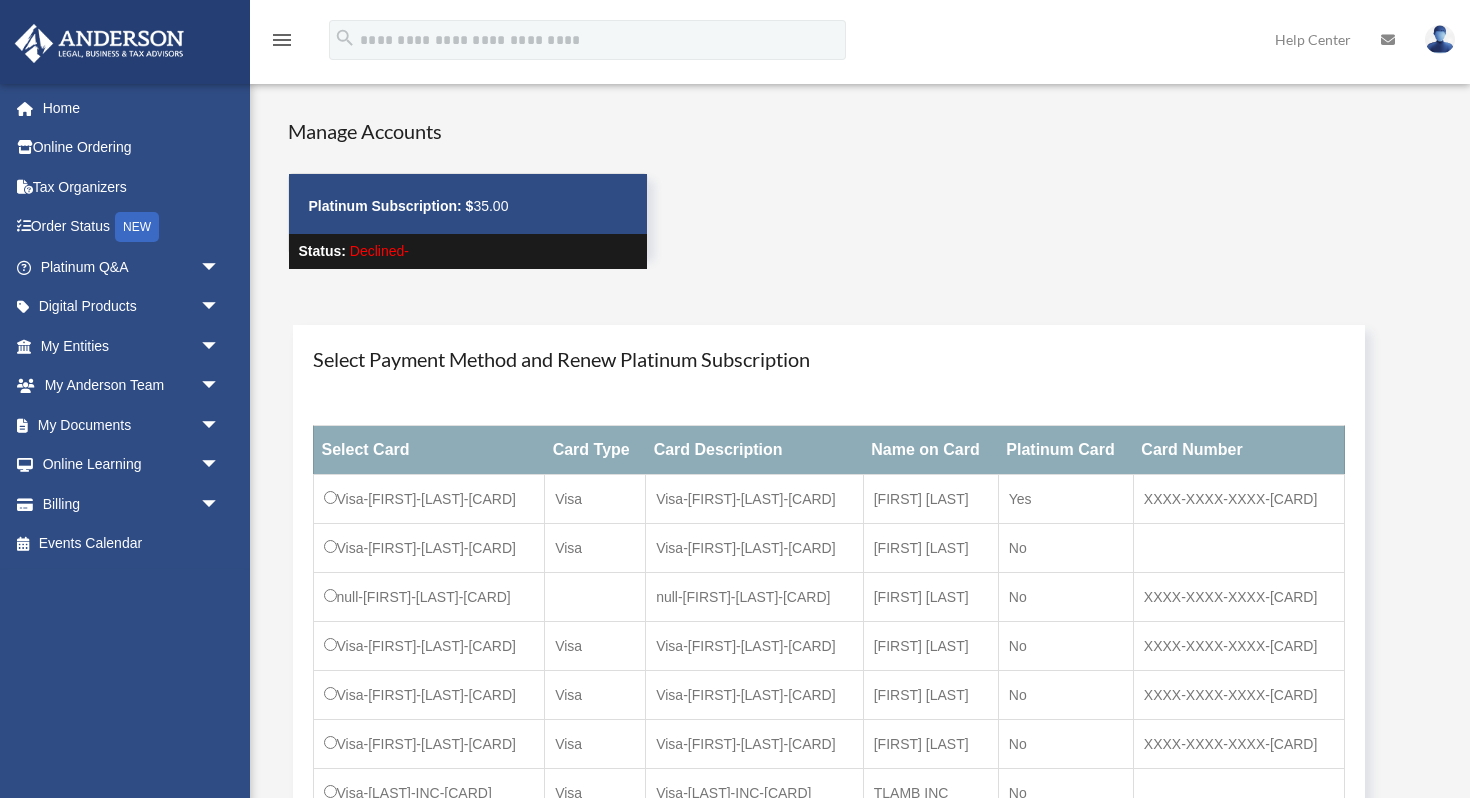 scroll, scrollTop: 0, scrollLeft: 0, axis: both 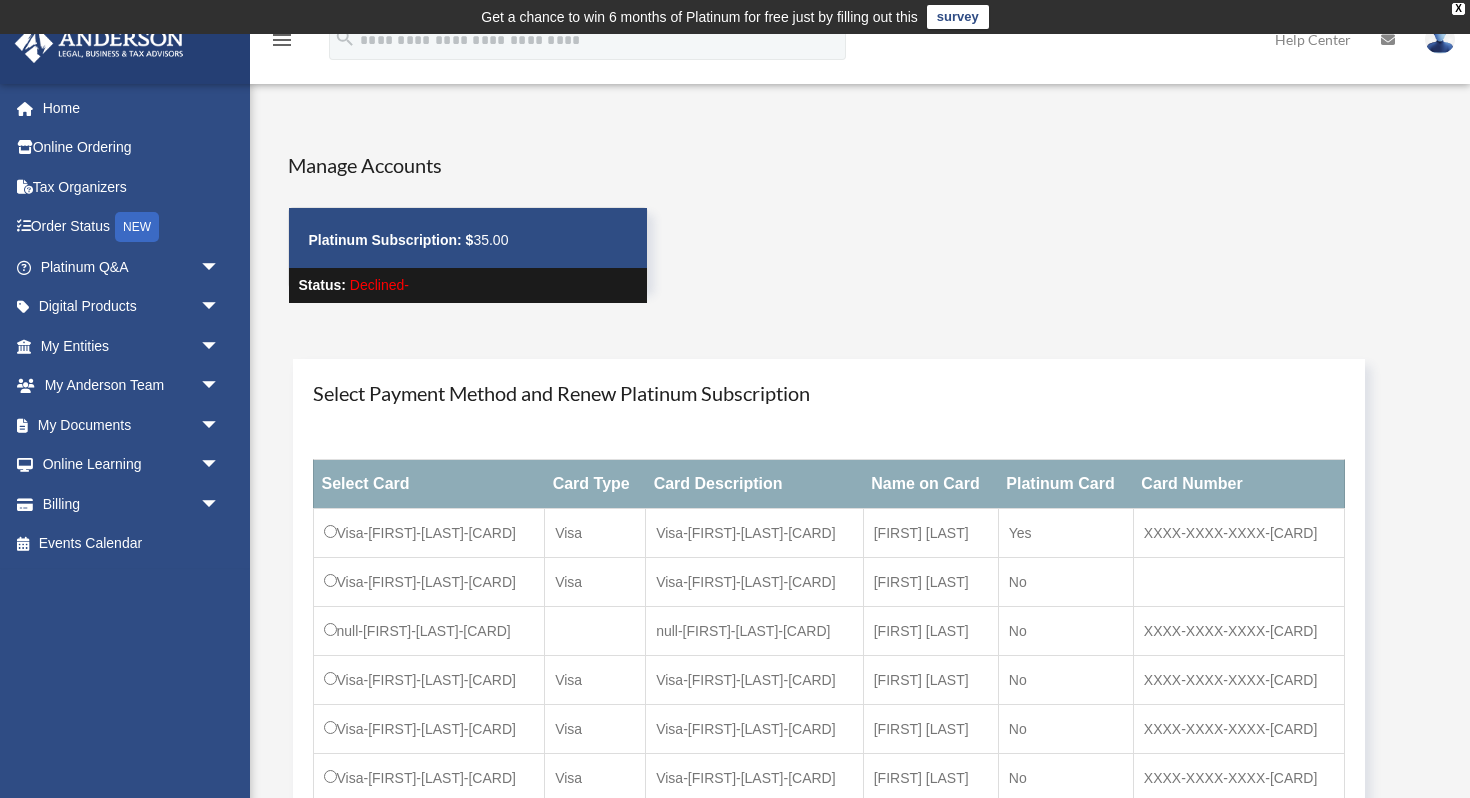 click on "Platinum Subscription: $  35.00" at bounding box center (468, 240) 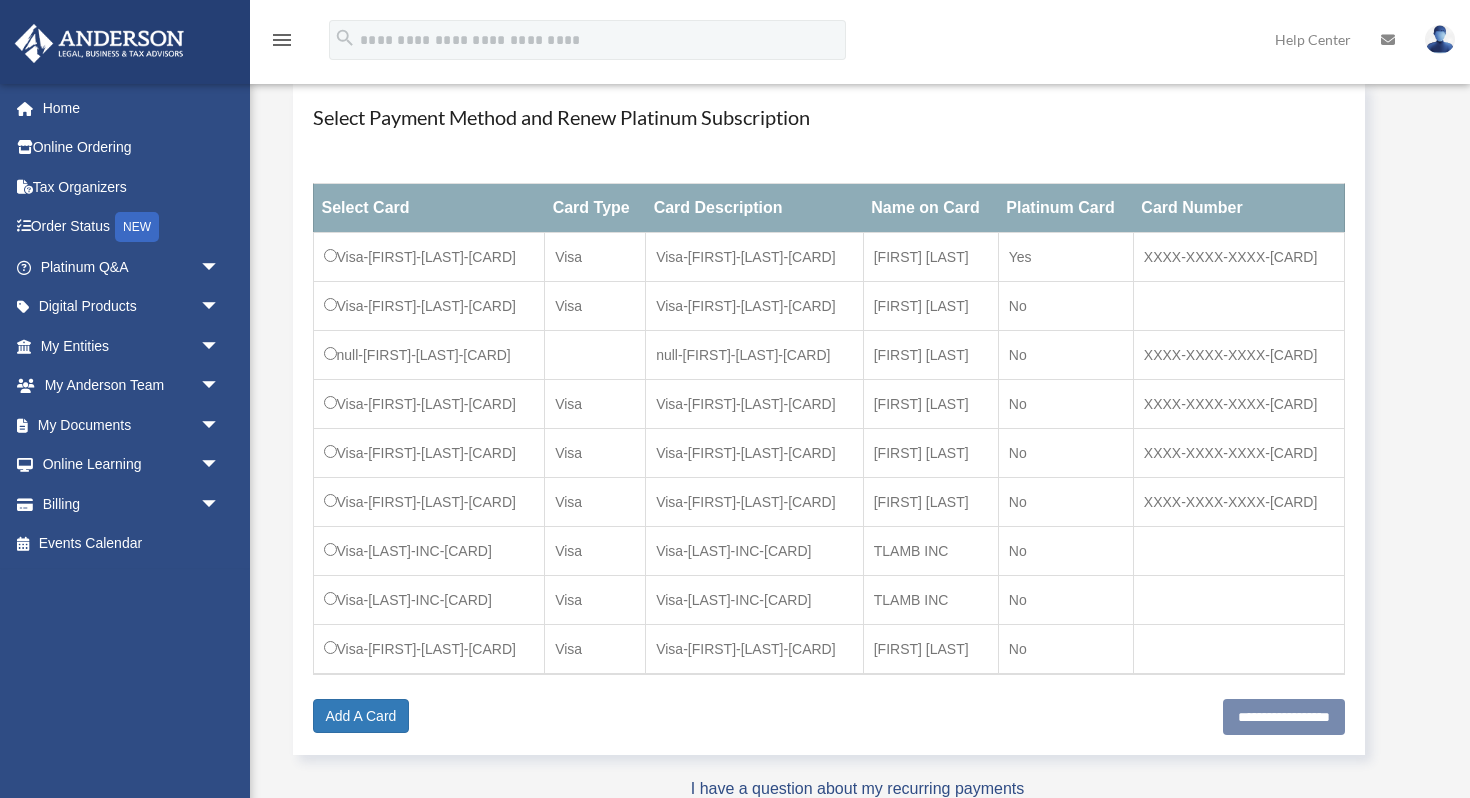 scroll, scrollTop: 280, scrollLeft: 0, axis: vertical 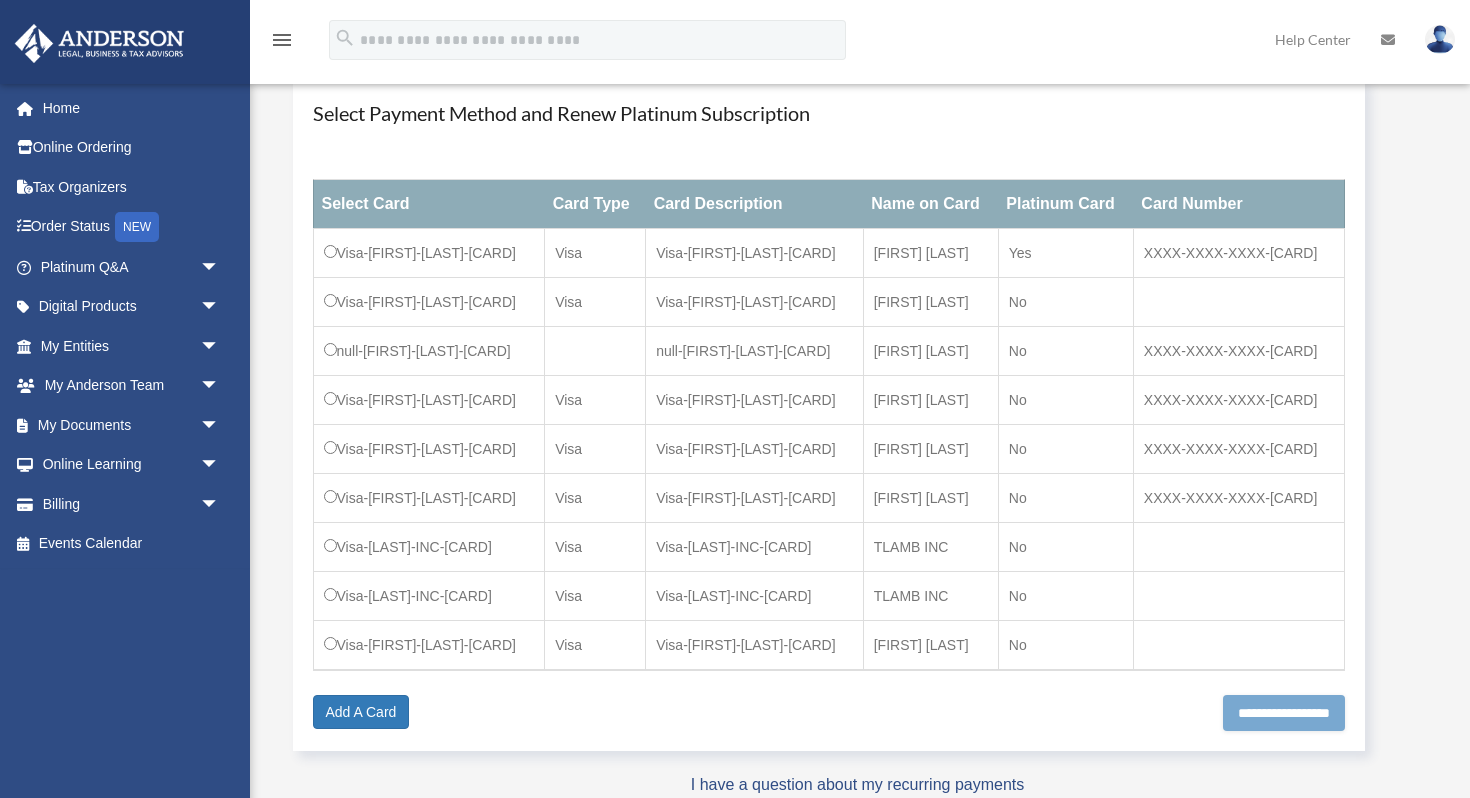 click on "**********" at bounding box center (1284, 713) 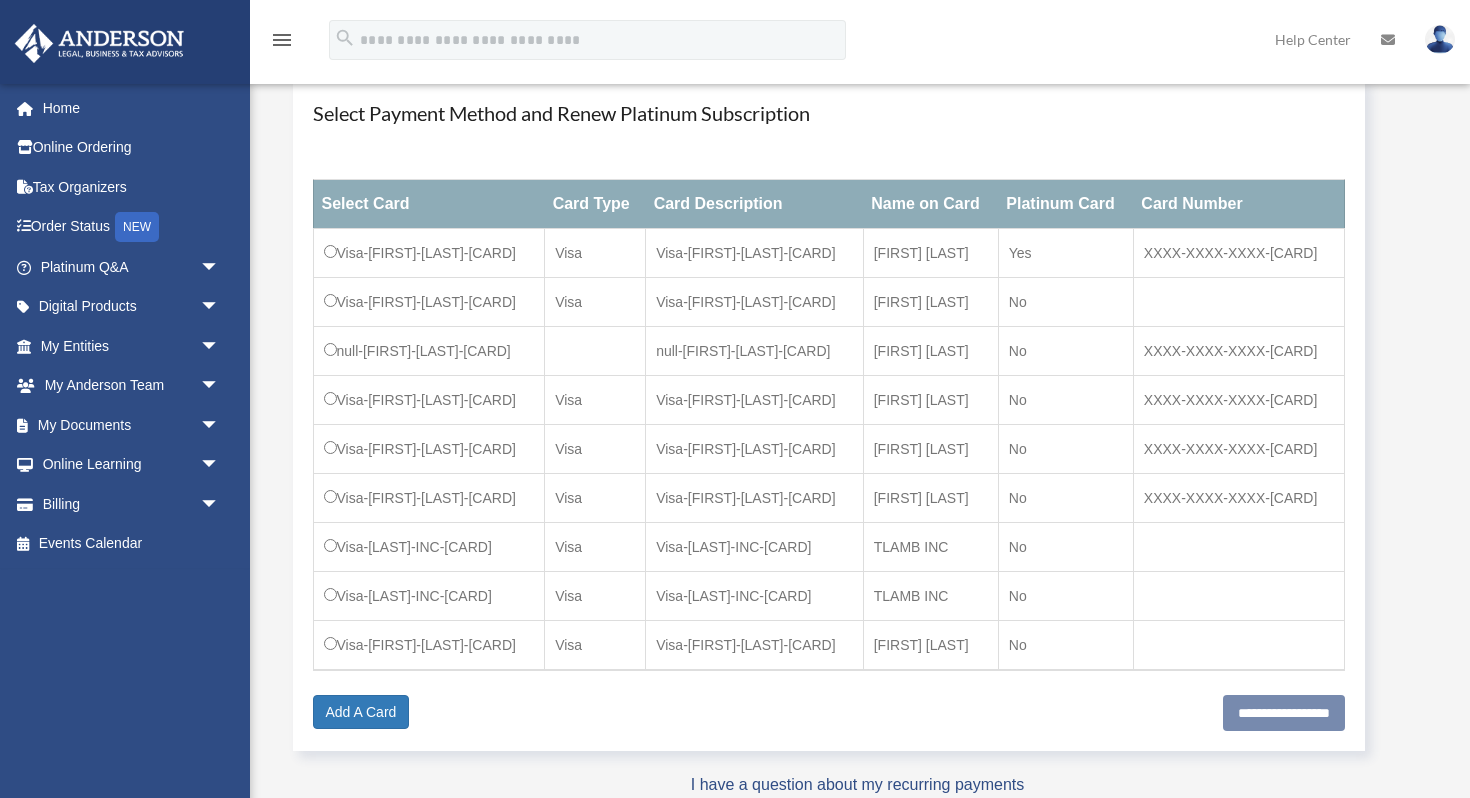 click on "Select Payment Method and Renew Platinum Subscription
Select Card
Card Type
Card Description
Name on Card
Platinum Card
Card Number
Visa-Terry-Lamb-3474
Visa
Visa-Terry-Lamb-3474
Terry Lamb
Yes
XXXX-XXXX-XXXX-3474
Visa-Terry-Lamb-3604
Visa
Visa-Terry-Lamb-3604
Terry Lamb
No Terry Lamb No" at bounding box center [829, 415] 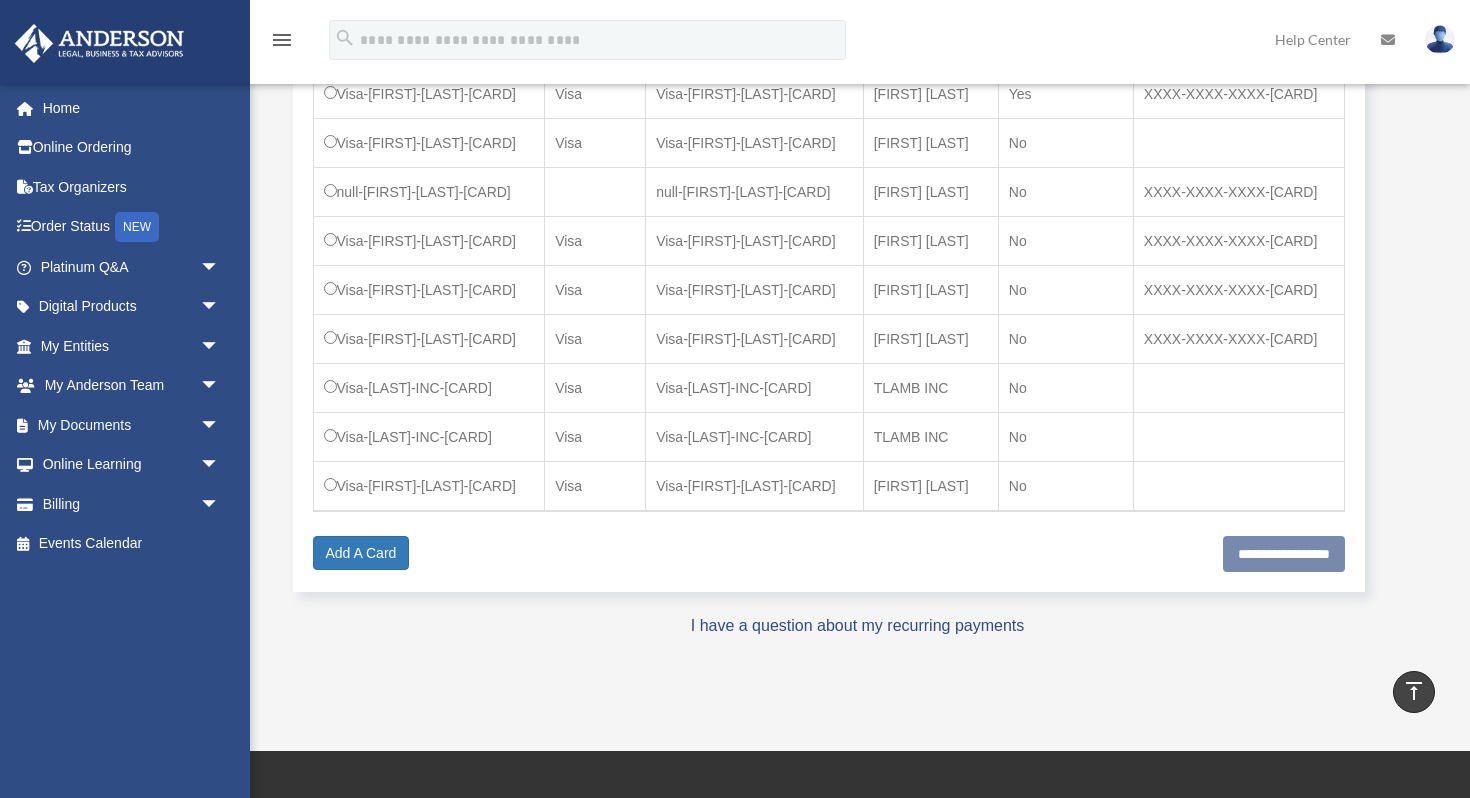 scroll, scrollTop: 440, scrollLeft: 0, axis: vertical 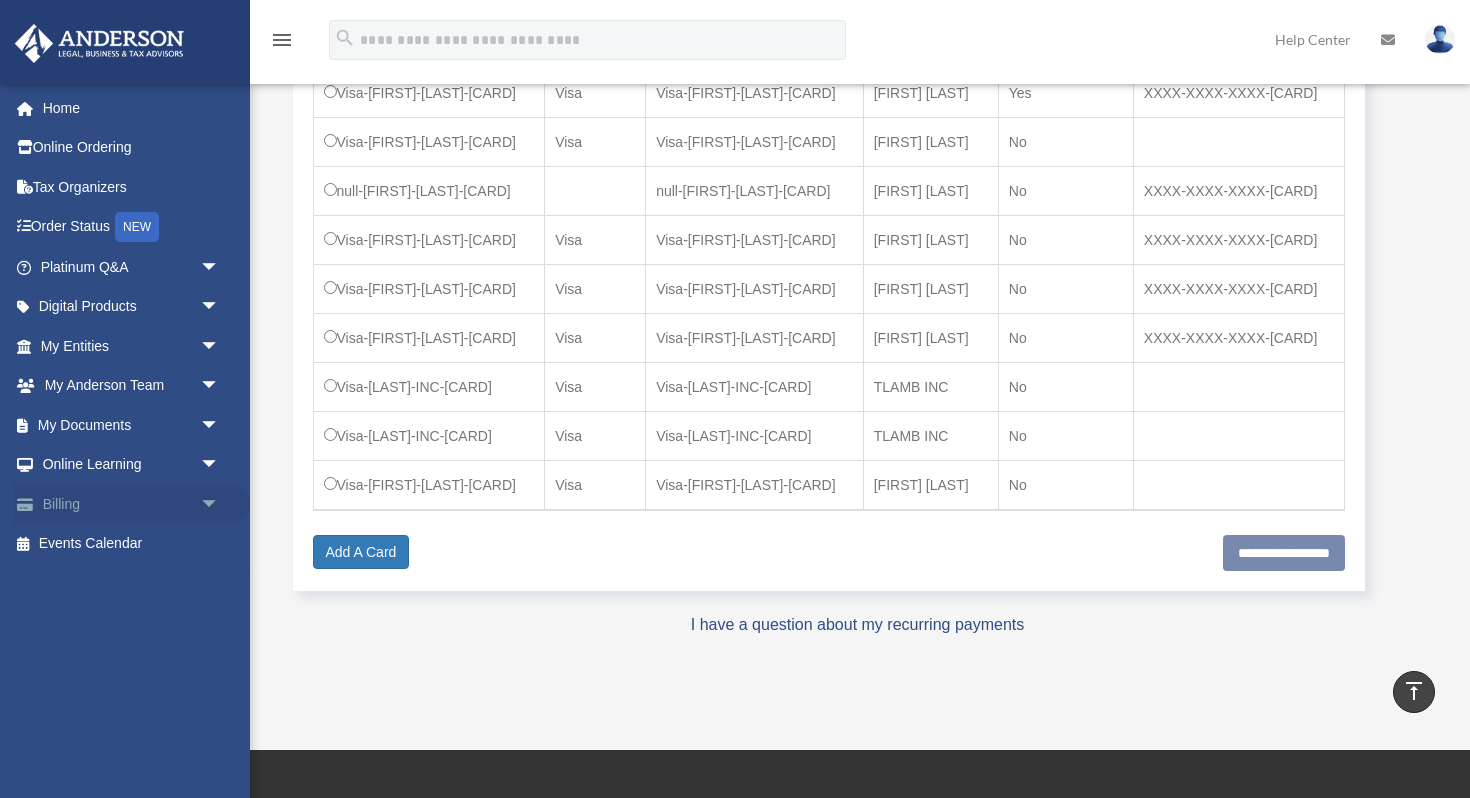 click on "Billing arrow_drop_down" at bounding box center [132, 504] 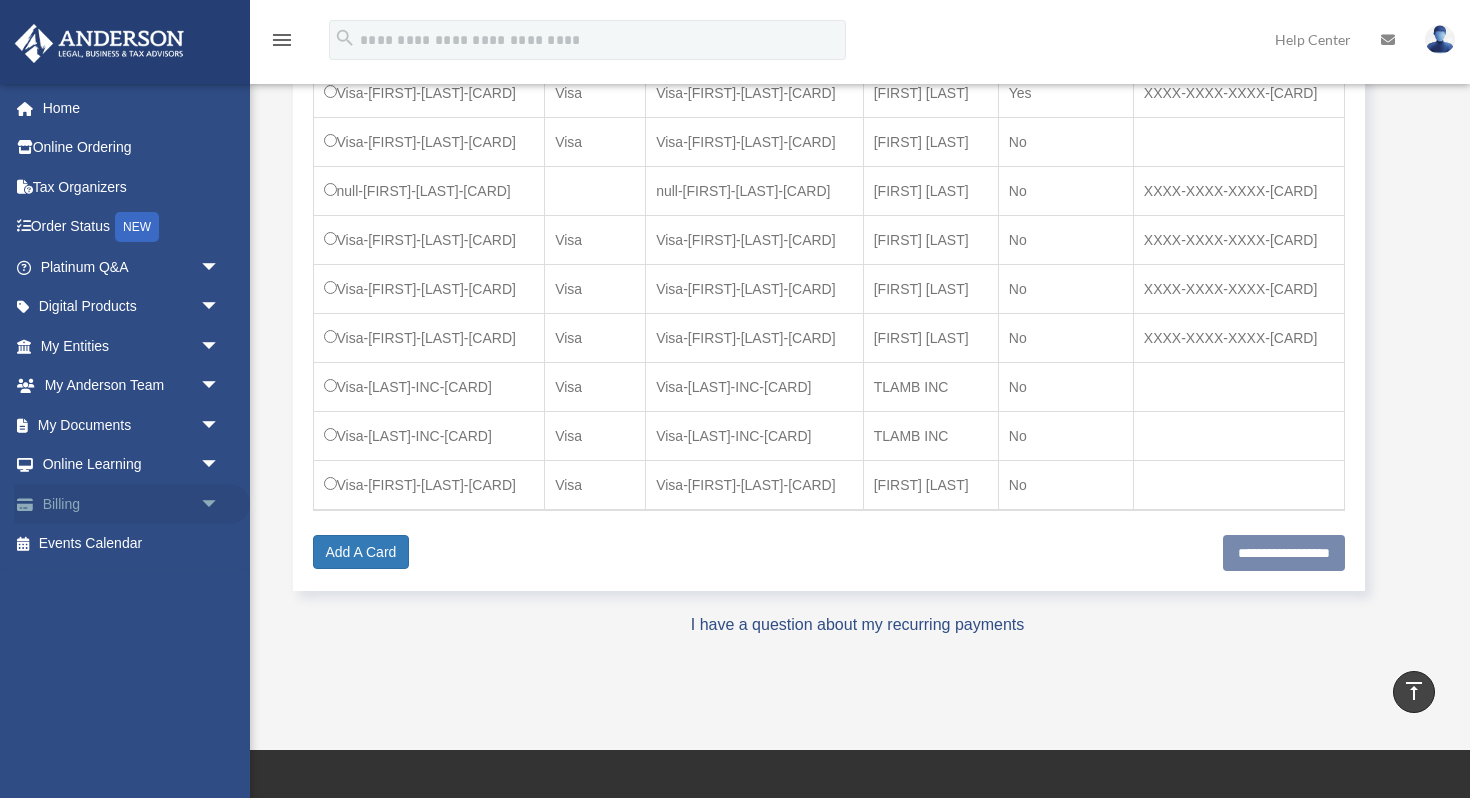click on "arrow_drop_down" at bounding box center (220, 504) 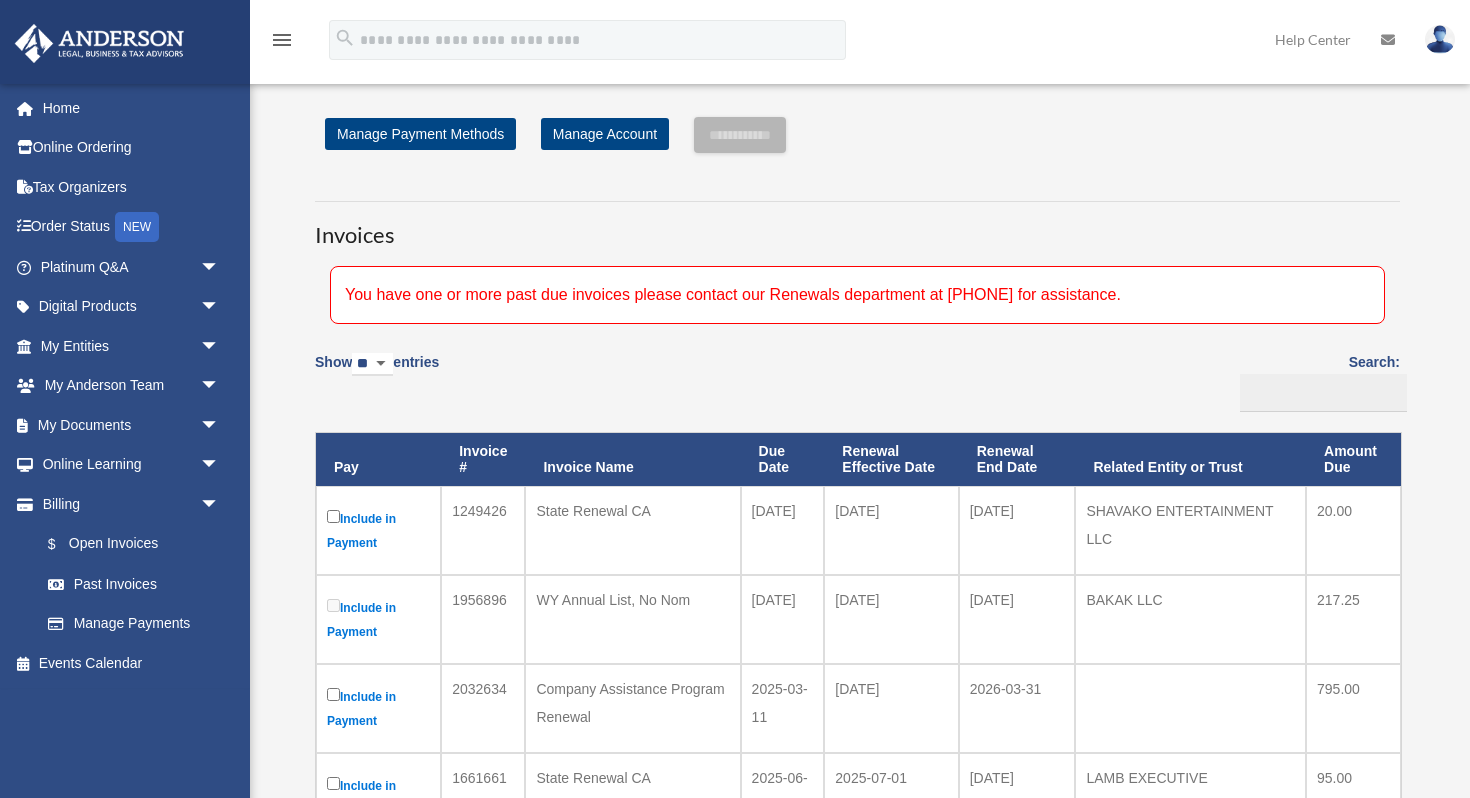 scroll, scrollTop: 0, scrollLeft: 0, axis: both 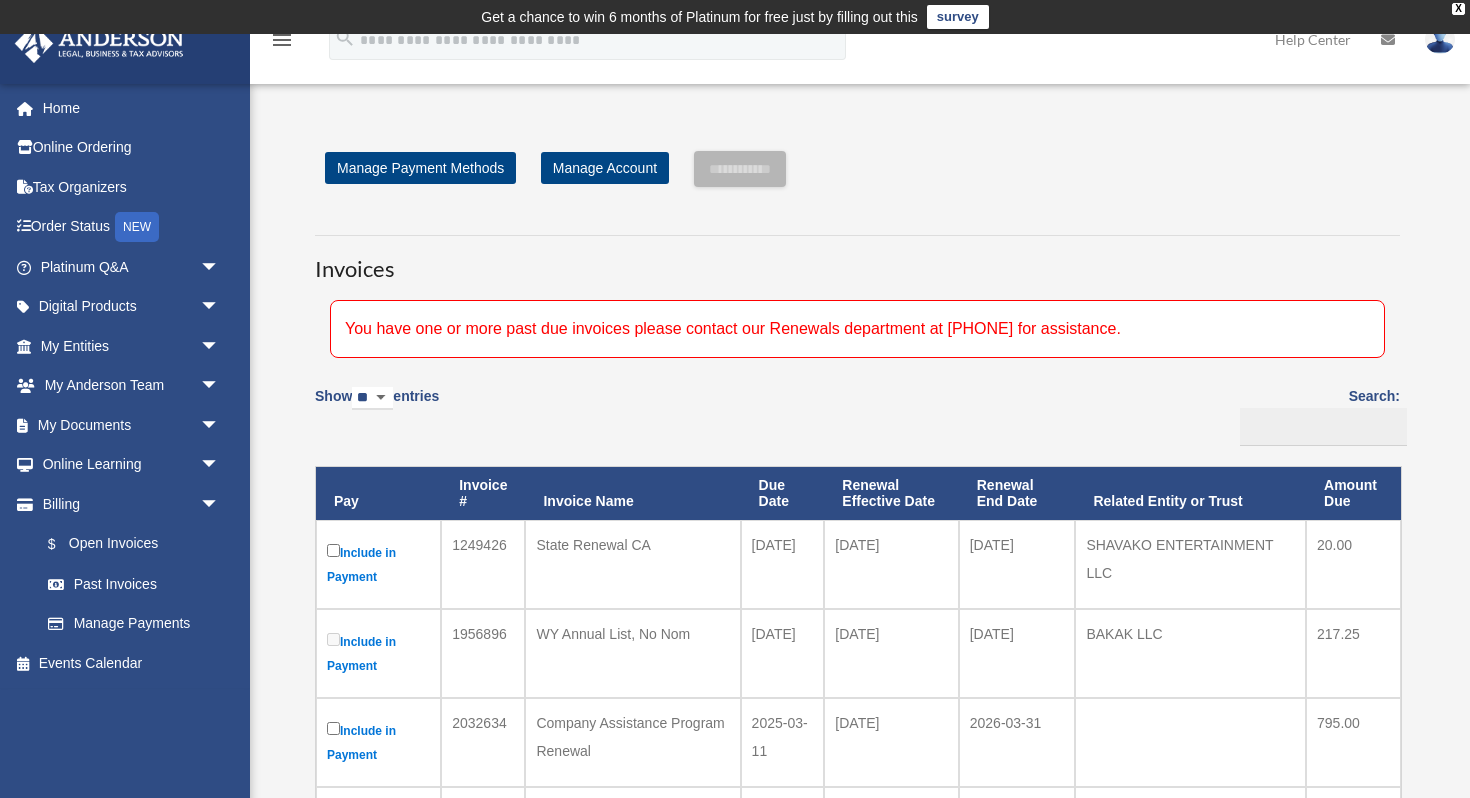 click on "Show  ** ** ** ***  entries Search:
Pay Invoice # Invoice Name Due Date Renewal Effective Date Renewal End Date Related Entity or Trust Amount Due
Include in Payment
[NUMBER]
State Renewal [STATE]
[DATE]
[DATE]
[DATE] [COMPANY]" at bounding box center (857, 793) 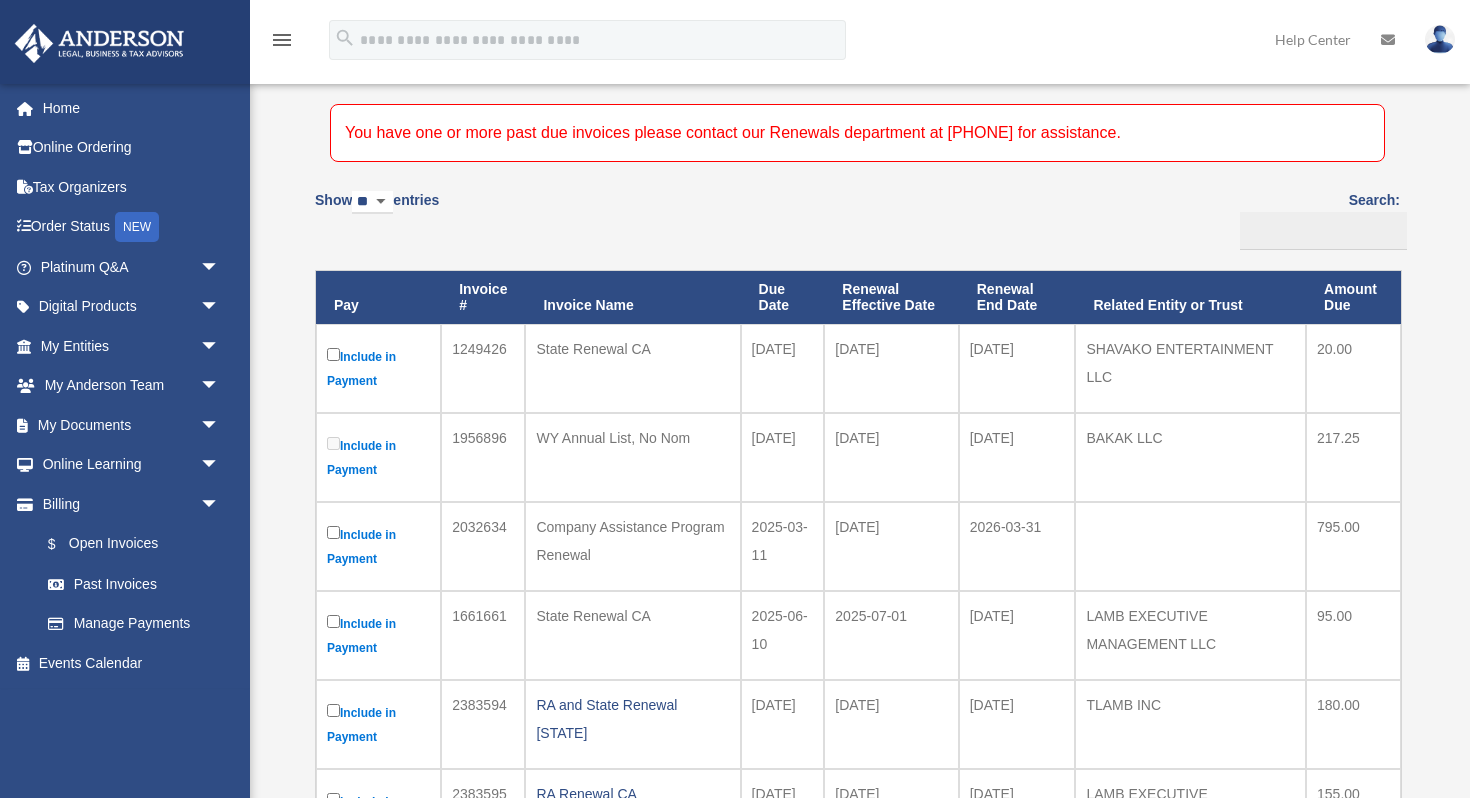 scroll, scrollTop: 200, scrollLeft: 0, axis: vertical 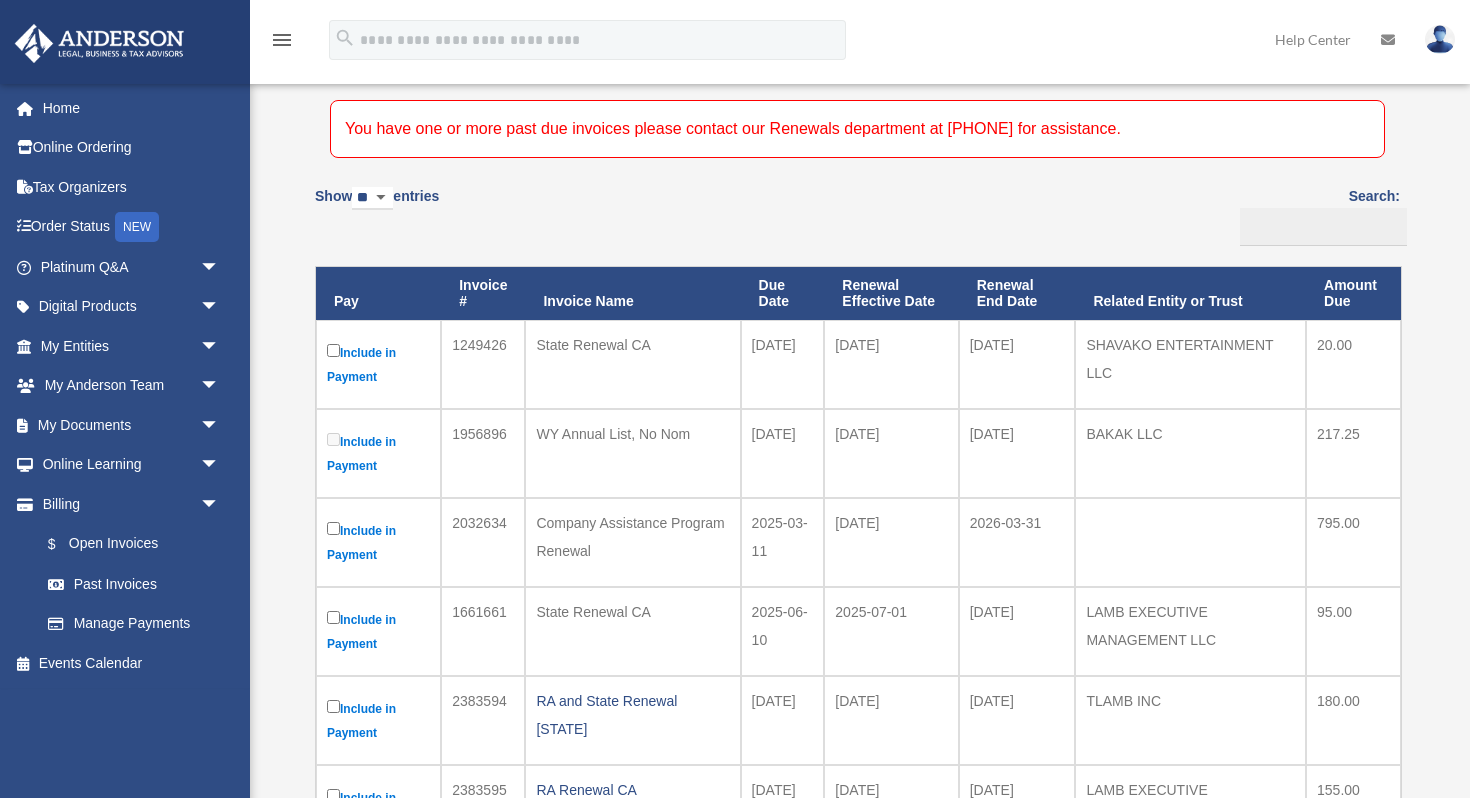 click on "Include in Payment" at bounding box center [378, 631] 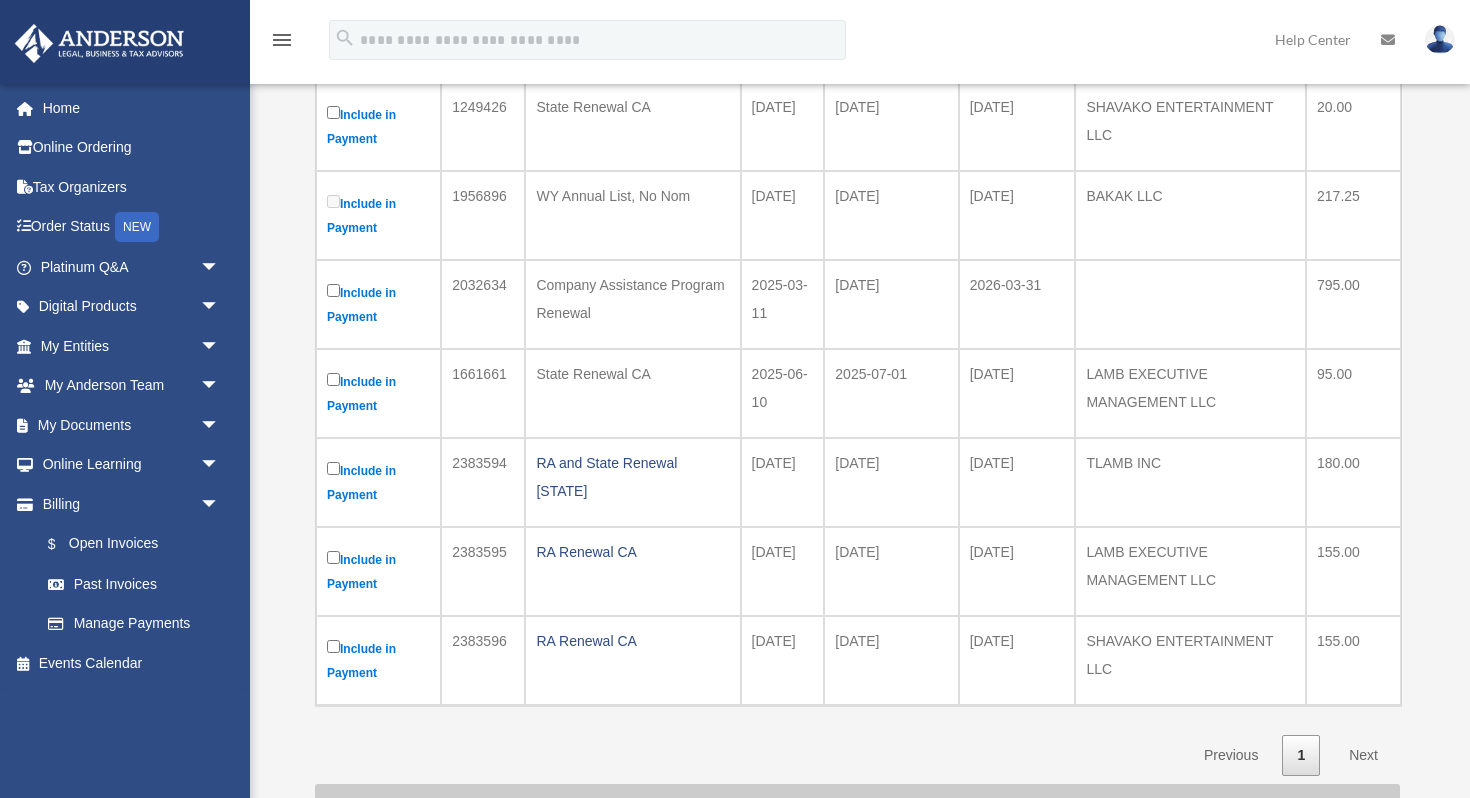 scroll, scrollTop: 440, scrollLeft: 0, axis: vertical 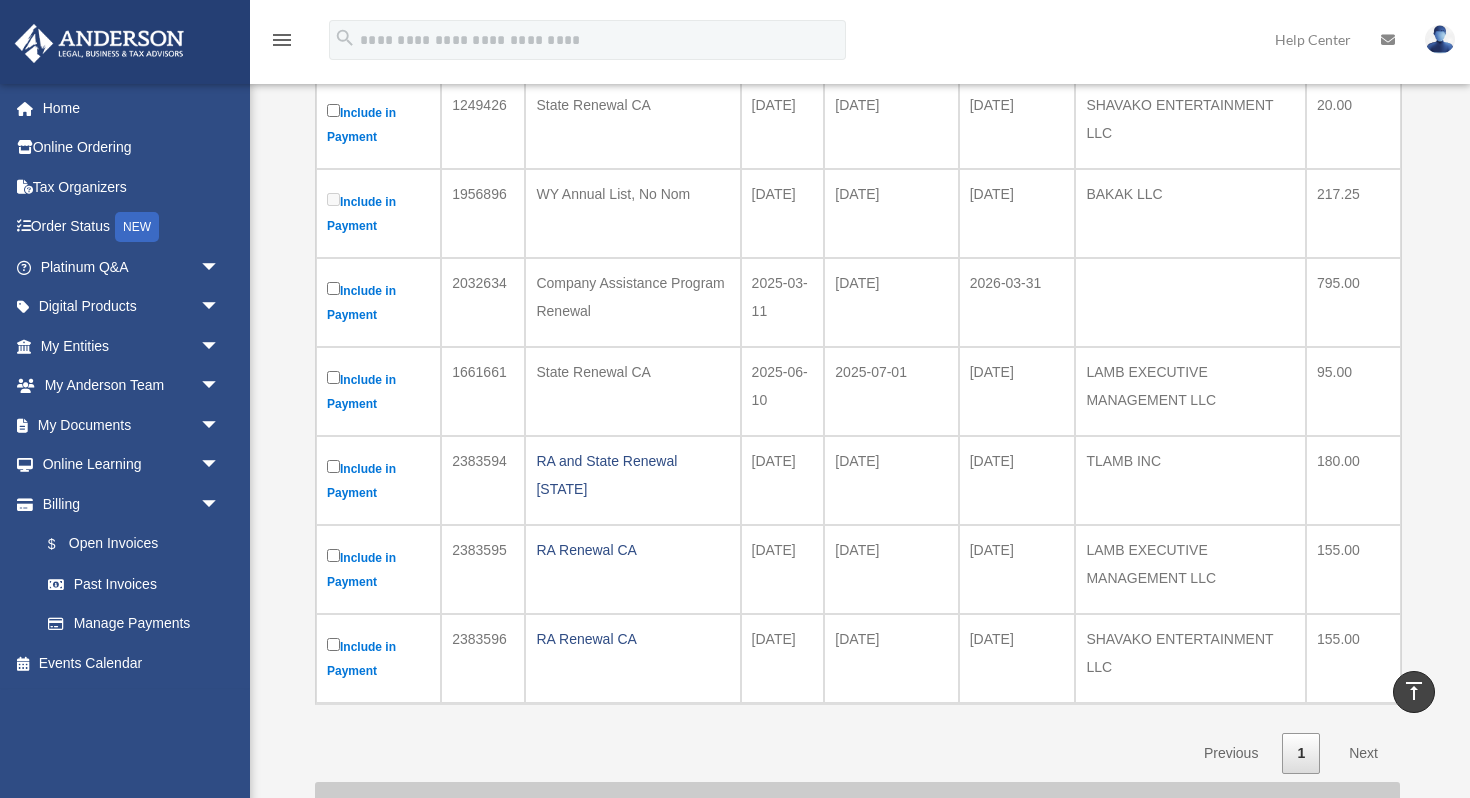click on "Include in Payment" at bounding box center (378, 658) 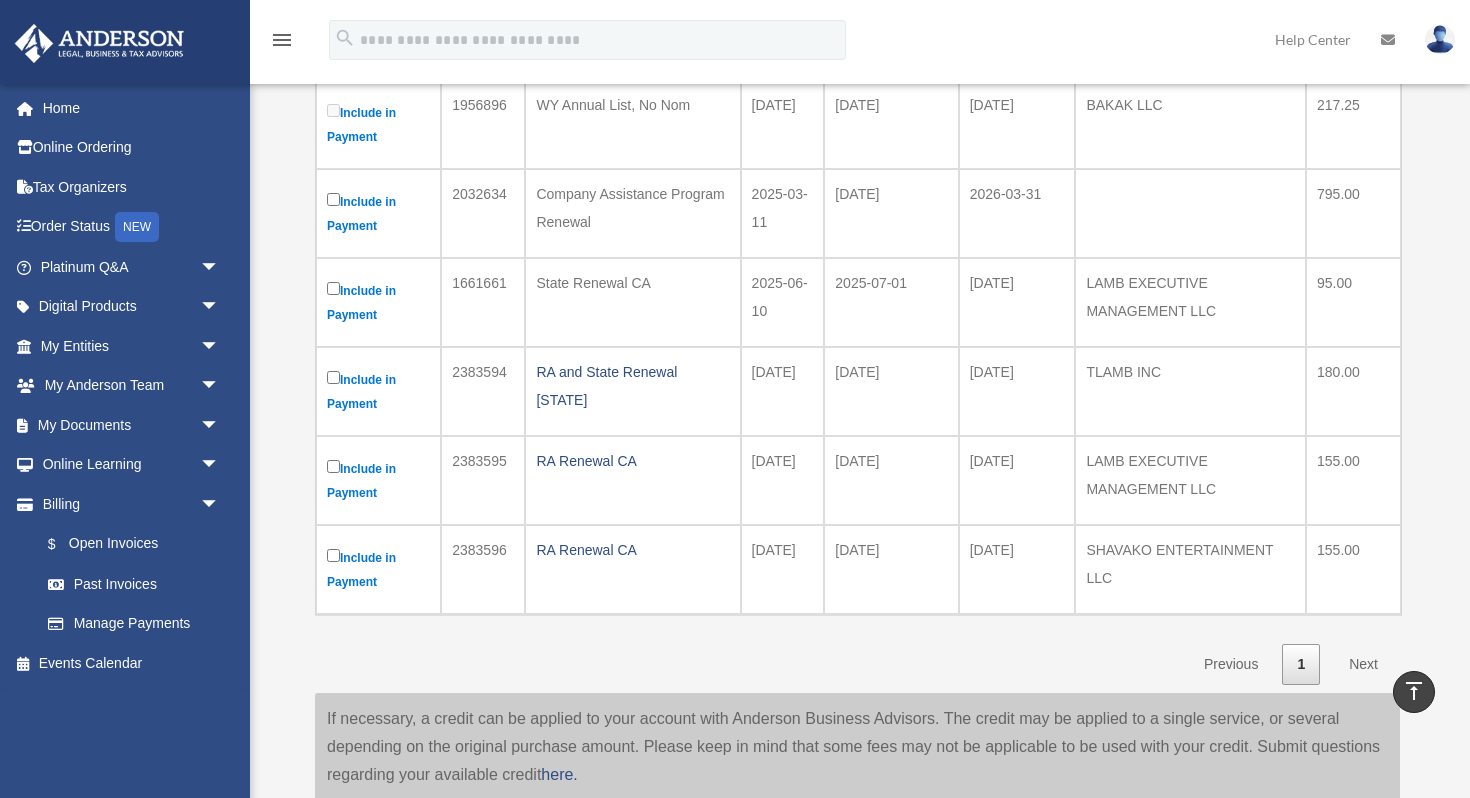 scroll, scrollTop: 560, scrollLeft: 0, axis: vertical 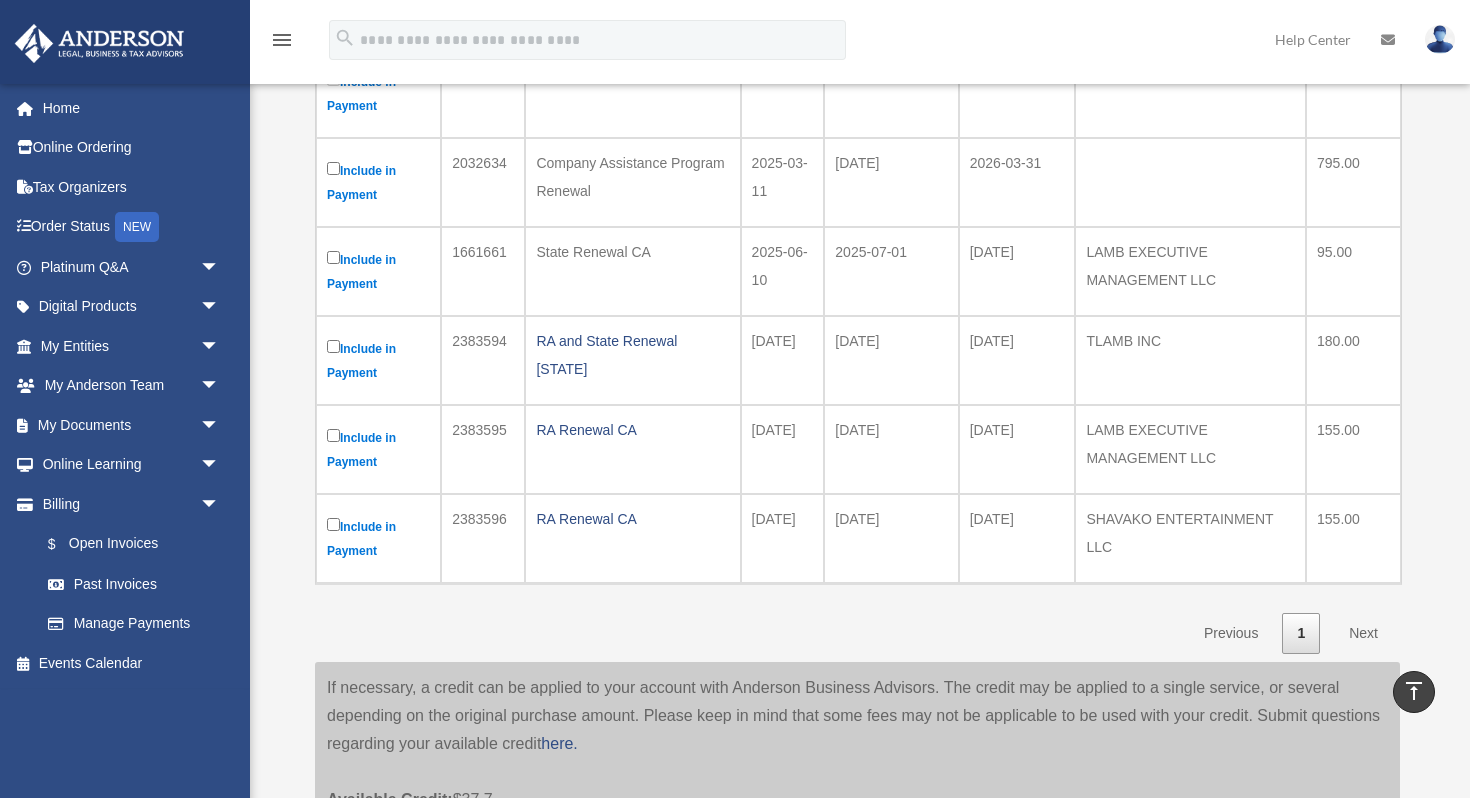 click on "Next" at bounding box center (1363, 633) 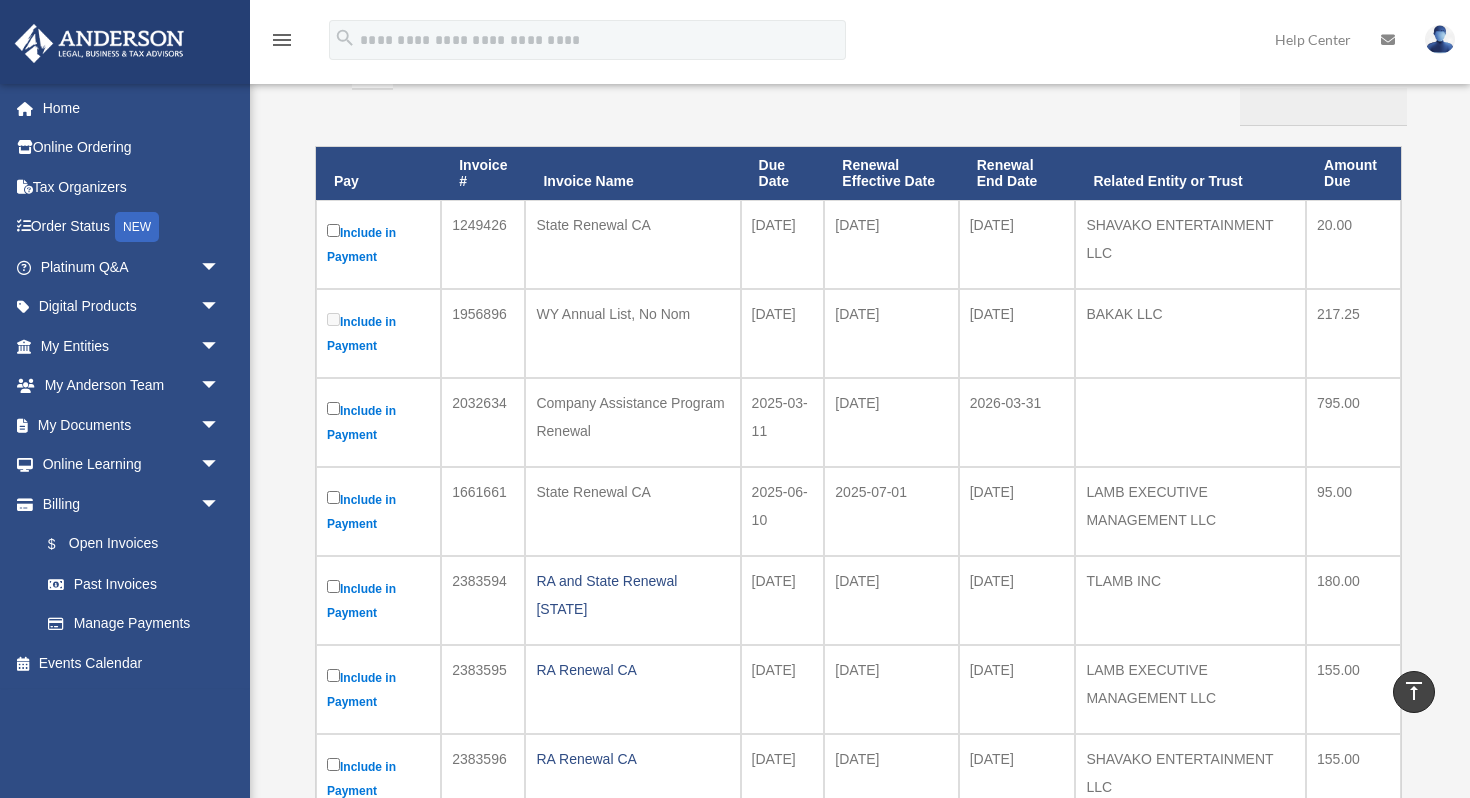 scroll, scrollTop: 280, scrollLeft: 0, axis: vertical 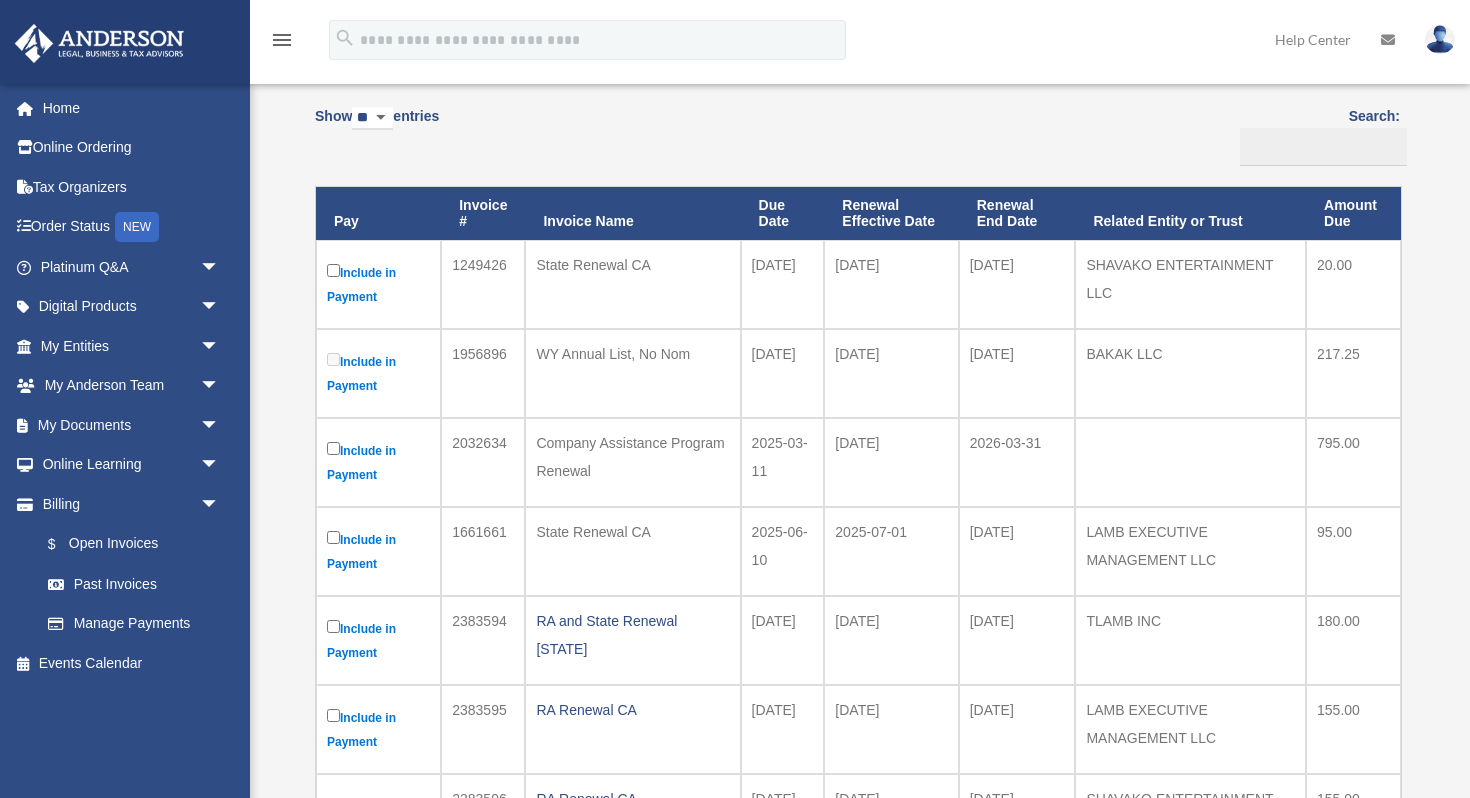 click on "Include in Payment" at bounding box center (378, 373) 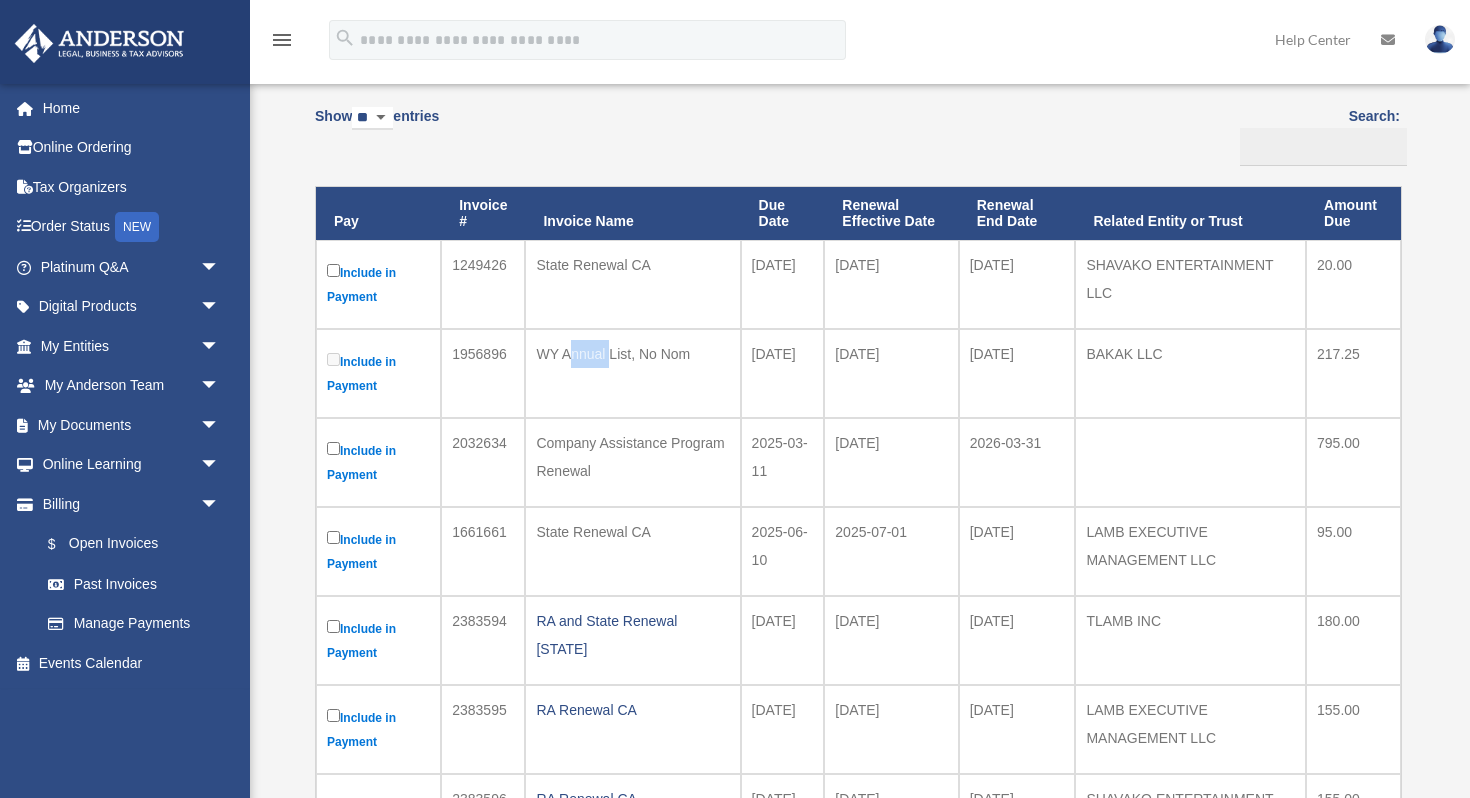 click on "WY Annual List, No Nom" at bounding box center (632, 354) 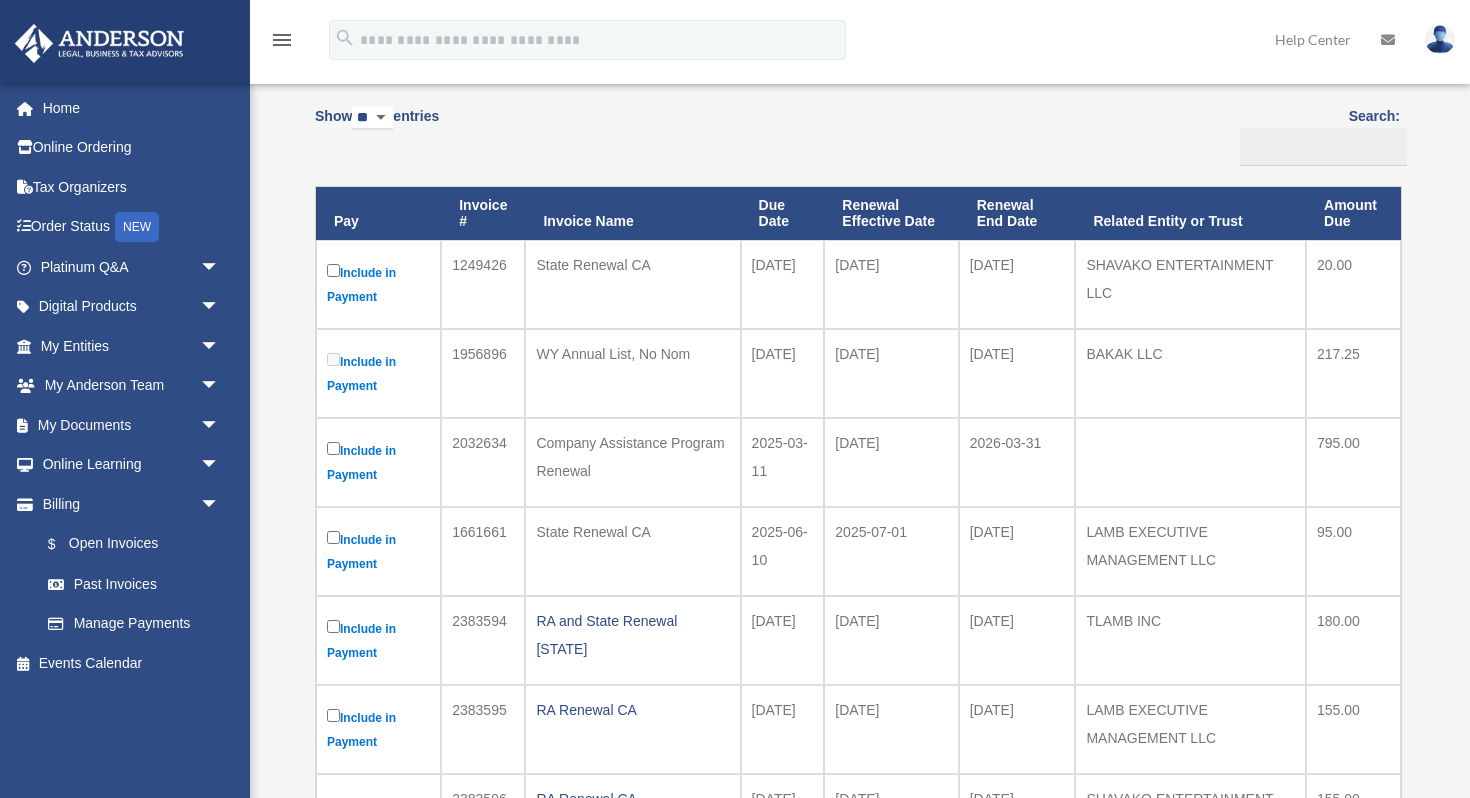 click on "**********" at bounding box center [857, 502] 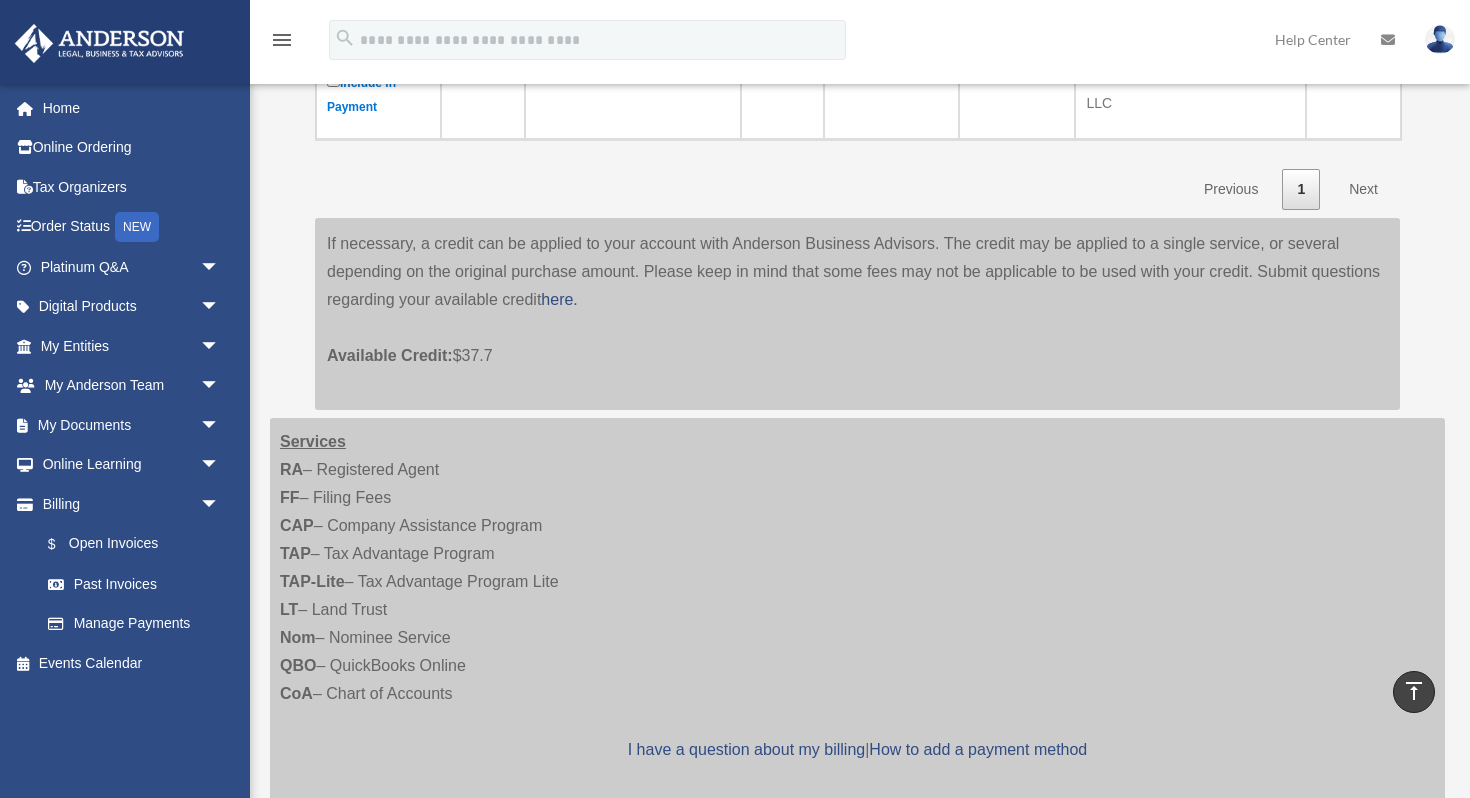 scroll, scrollTop: 1000, scrollLeft: 0, axis: vertical 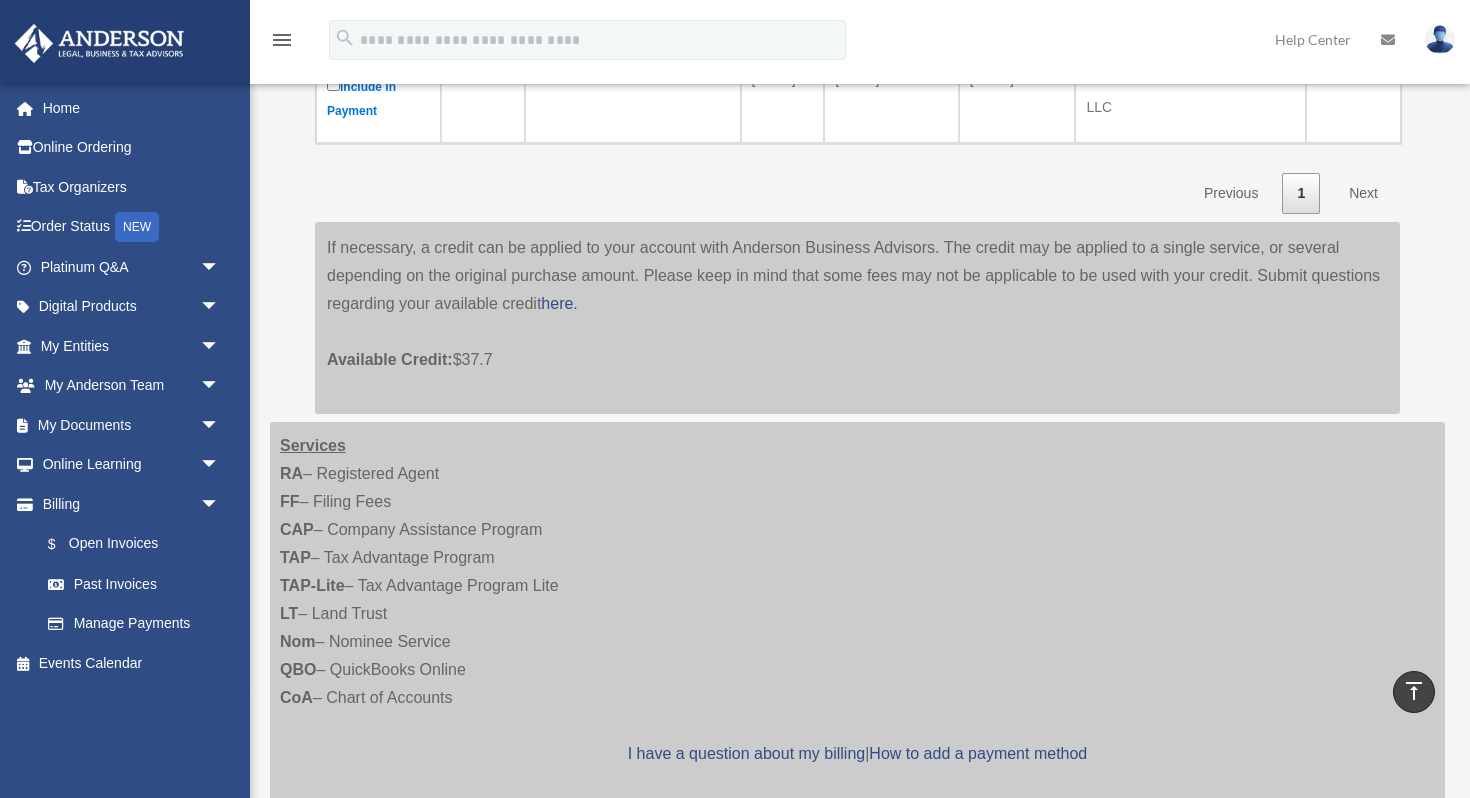 click on "Next" at bounding box center [1363, 193] 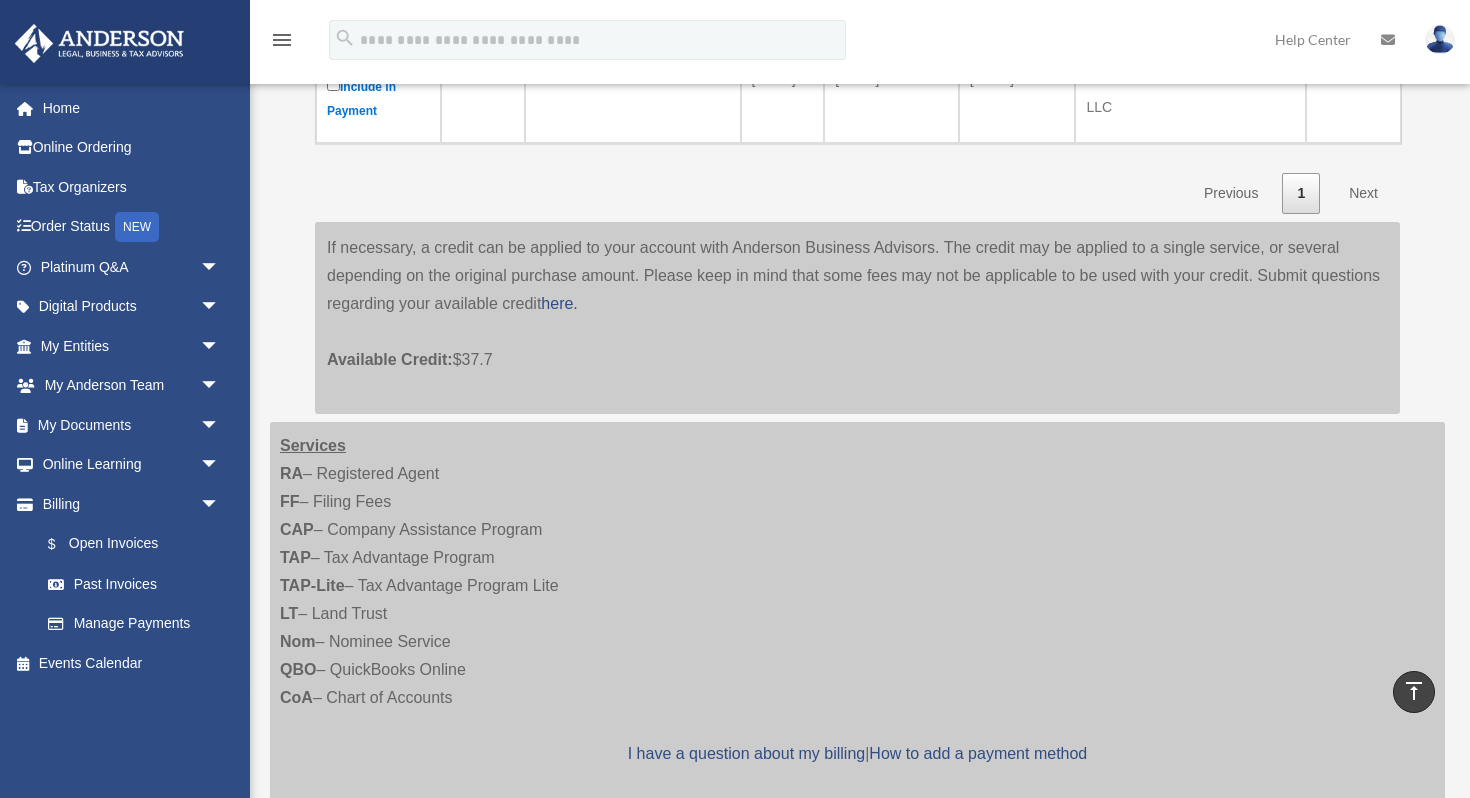 click on "Services
RA  – Registered Agent
FF  – Filing Fees
CAP  – Company Assistance Program
TAP  – Tax Advantage Program
TAP-Lite   – Tax Advantage Program Lite
LT  – Land Trust
Nom  – Nominee Service
QBO  – QuickBooks Online
CoA  – Chart of Accounts
I have a question about my billing  |  How to add a payment method" at bounding box center (857, 614) 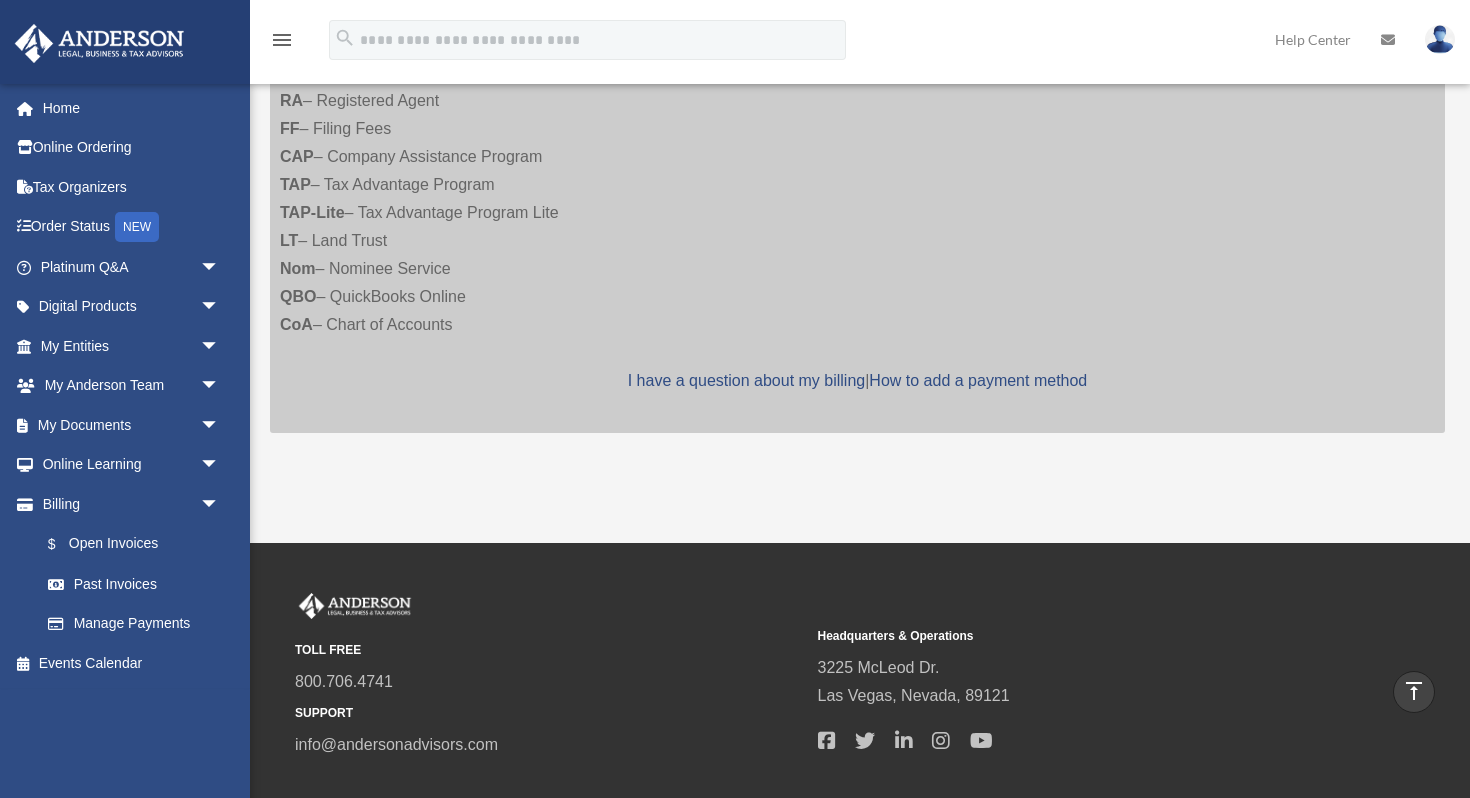 scroll, scrollTop: 1400, scrollLeft: 0, axis: vertical 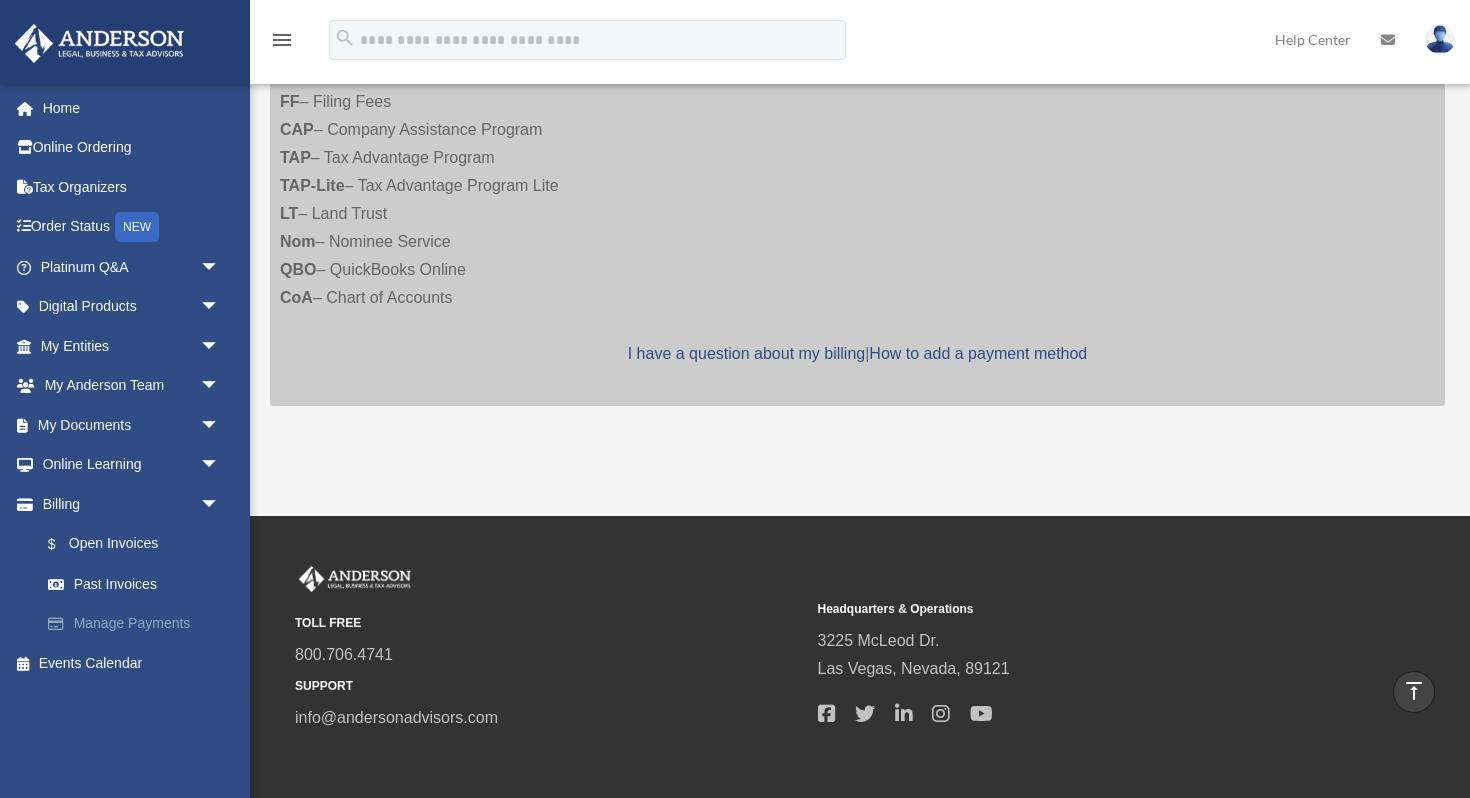 click on "Manage Payments" at bounding box center [139, 624] 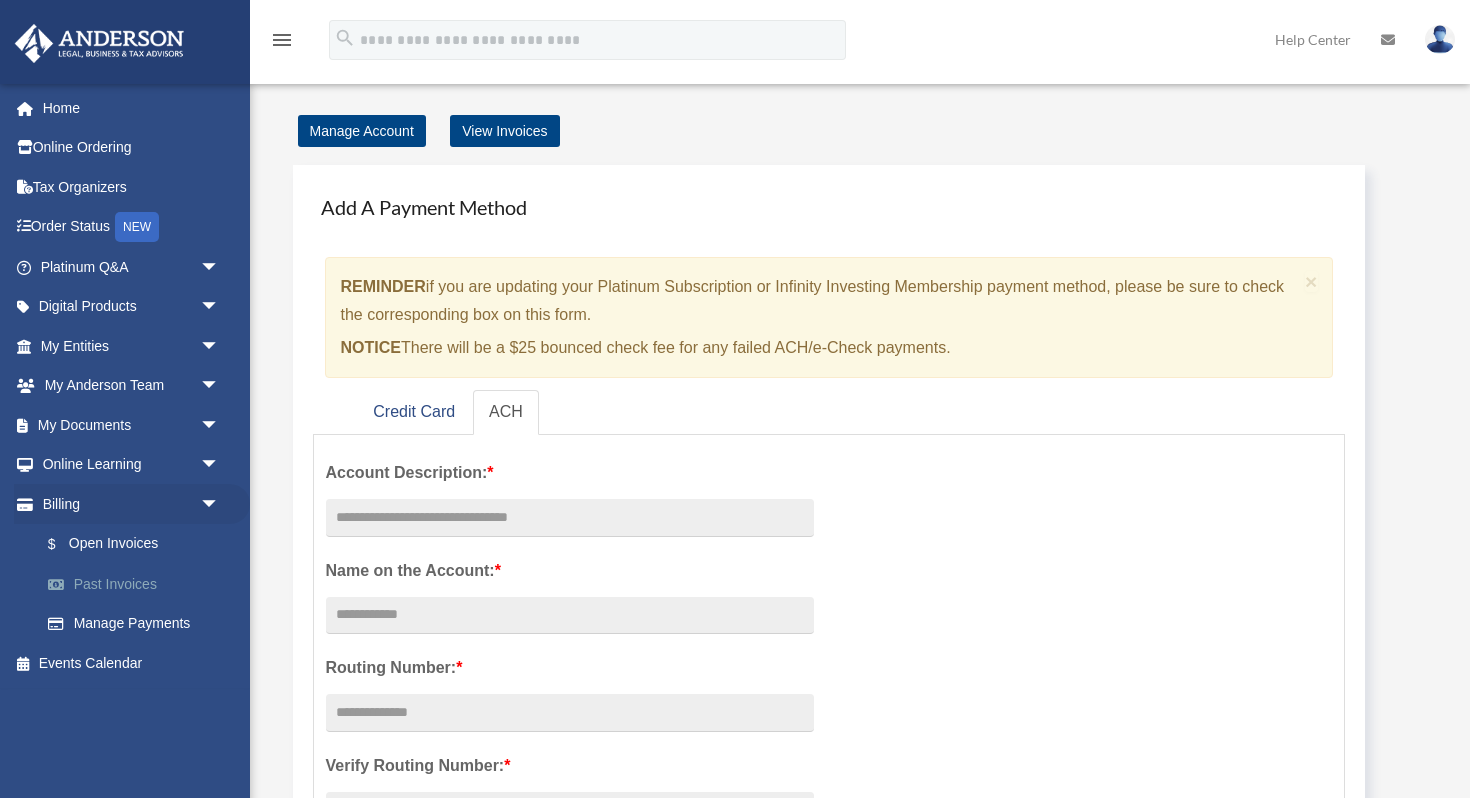 scroll, scrollTop: 0, scrollLeft: 0, axis: both 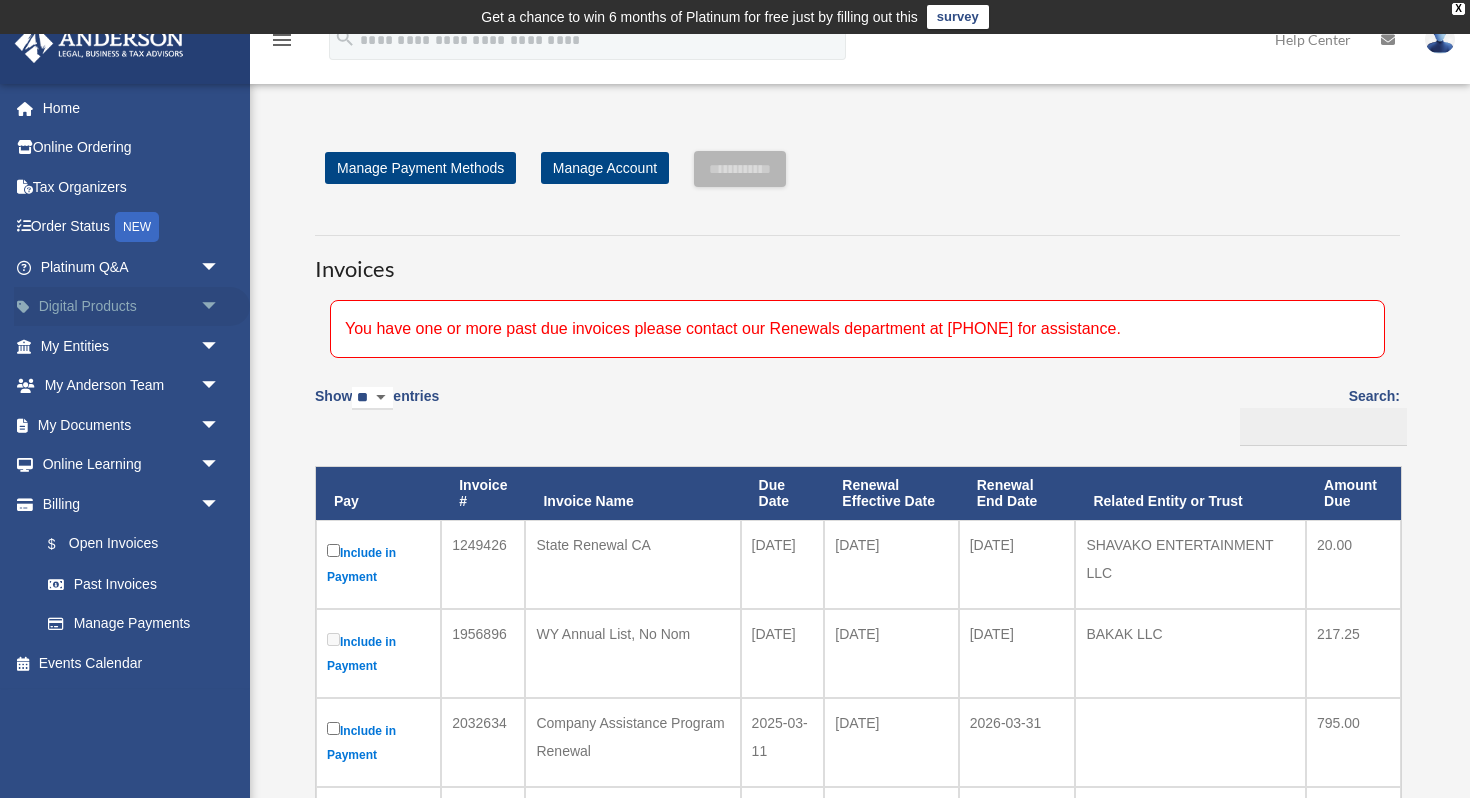 click on "Digital Products arrow_drop_down" at bounding box center (132, 307) 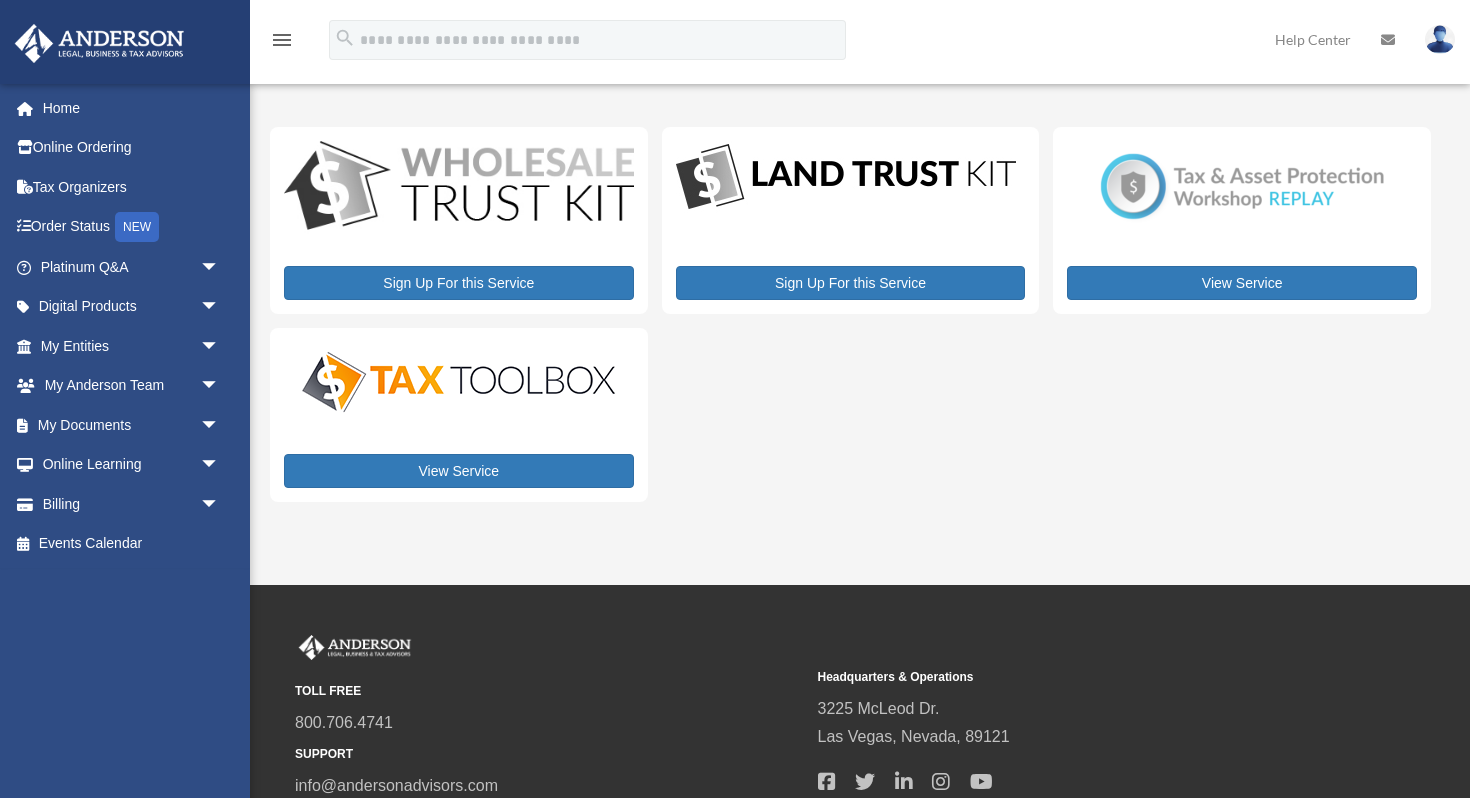 scroll, scrollTop: 0, scrollLeft: 0, axis: both 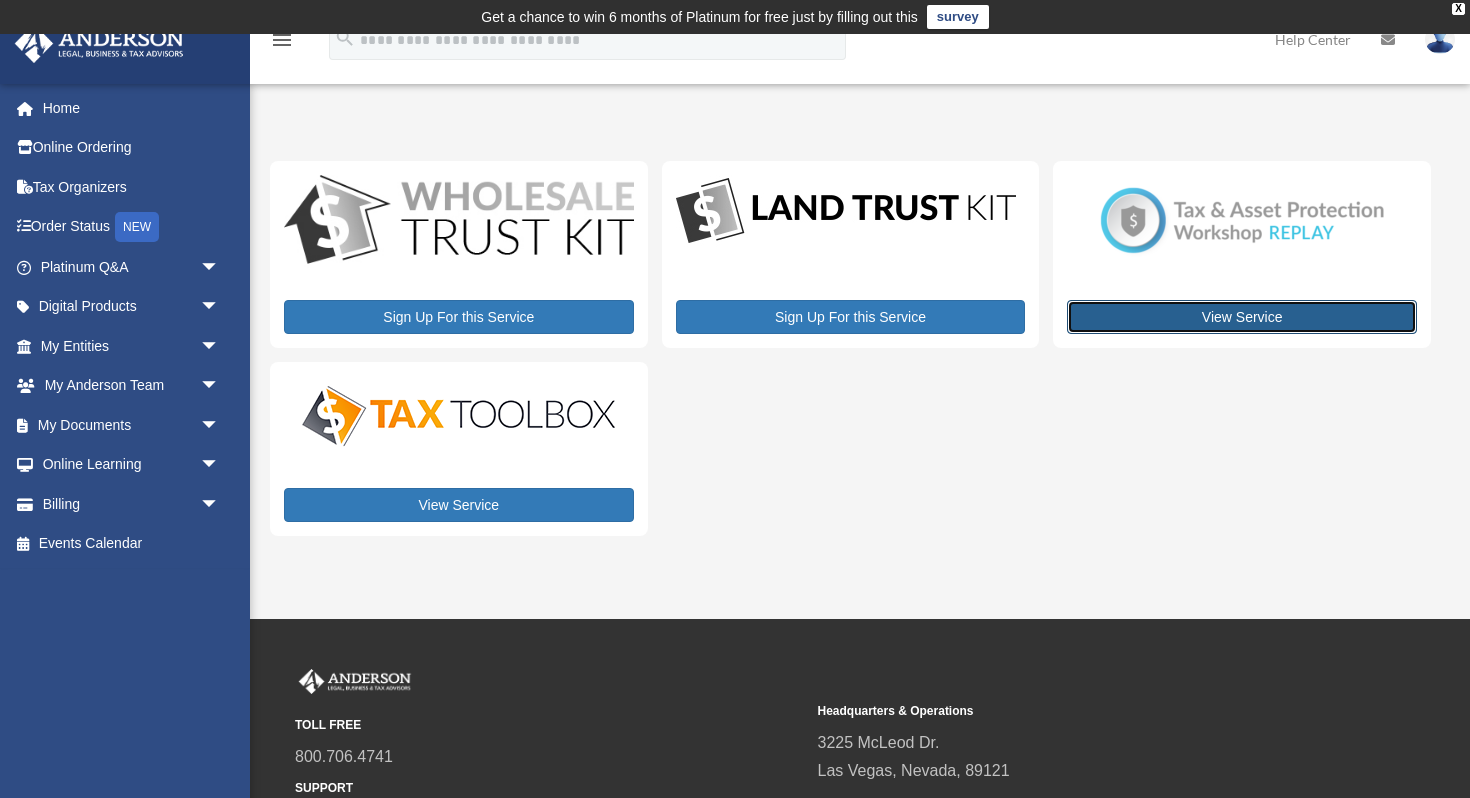 click on "View Service" at bounding box center [1242, 317] 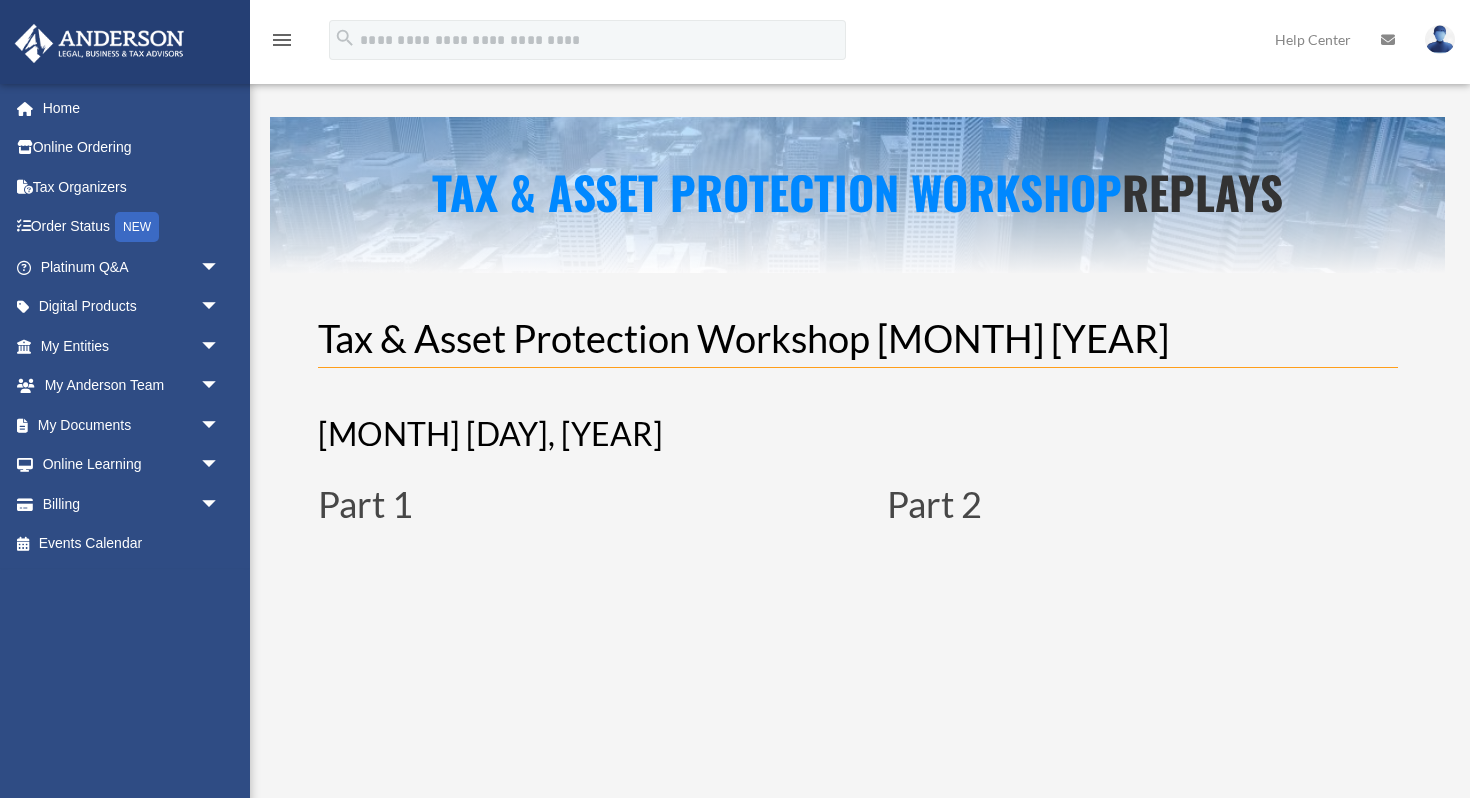 scroll, scrollTop: 0, scrollLeft: 0, axis: both 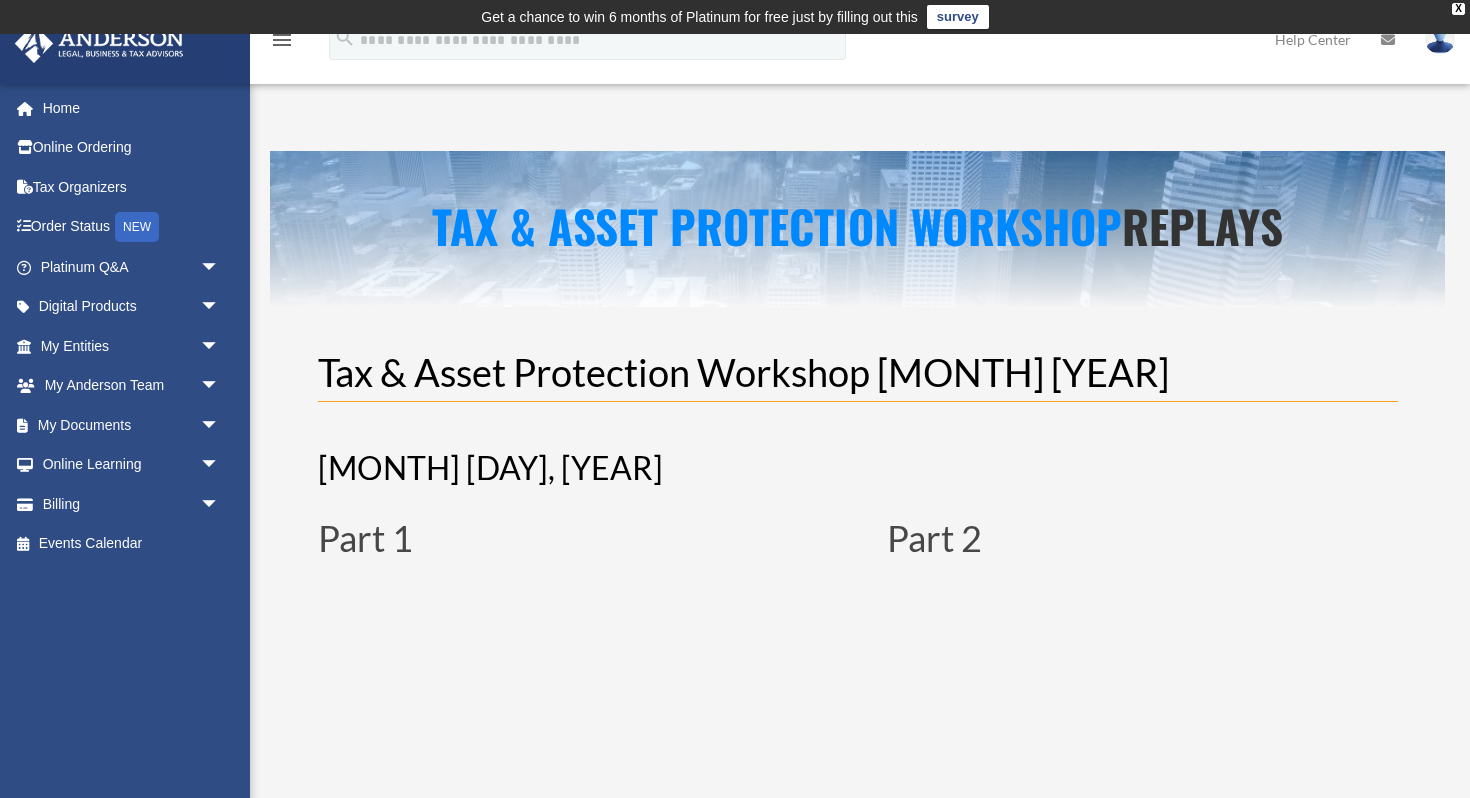click on "Tax & Asset Protection Workshop [MONTH] [YEAR]
[MONTH] [DAY], [YEAR]
Part 1
Part 2
Part 3
Part 4
Part 5" at bounding box center [857, 930] 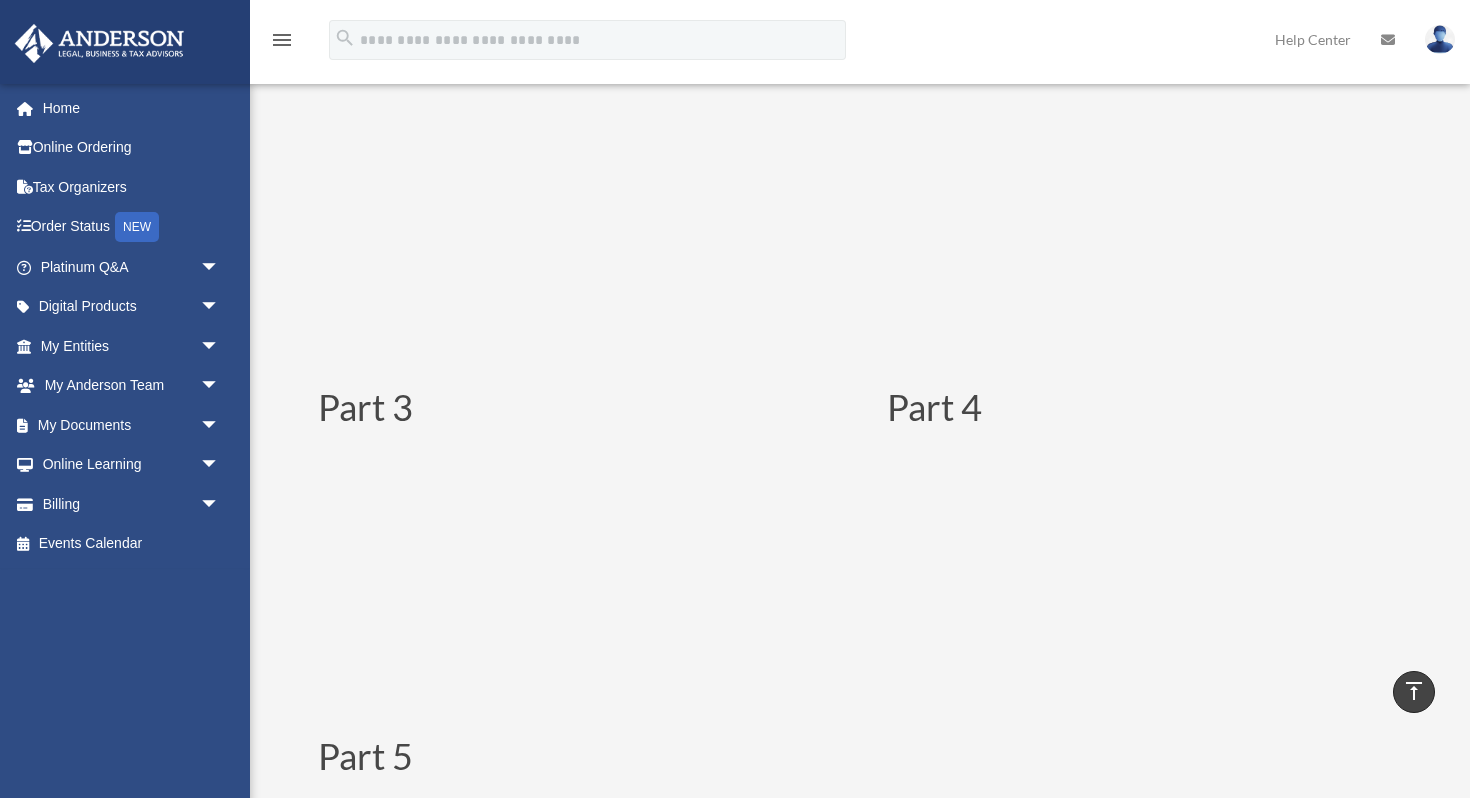 scroll, scrollTop: 520, scrollLeft: 0, axis: vertical 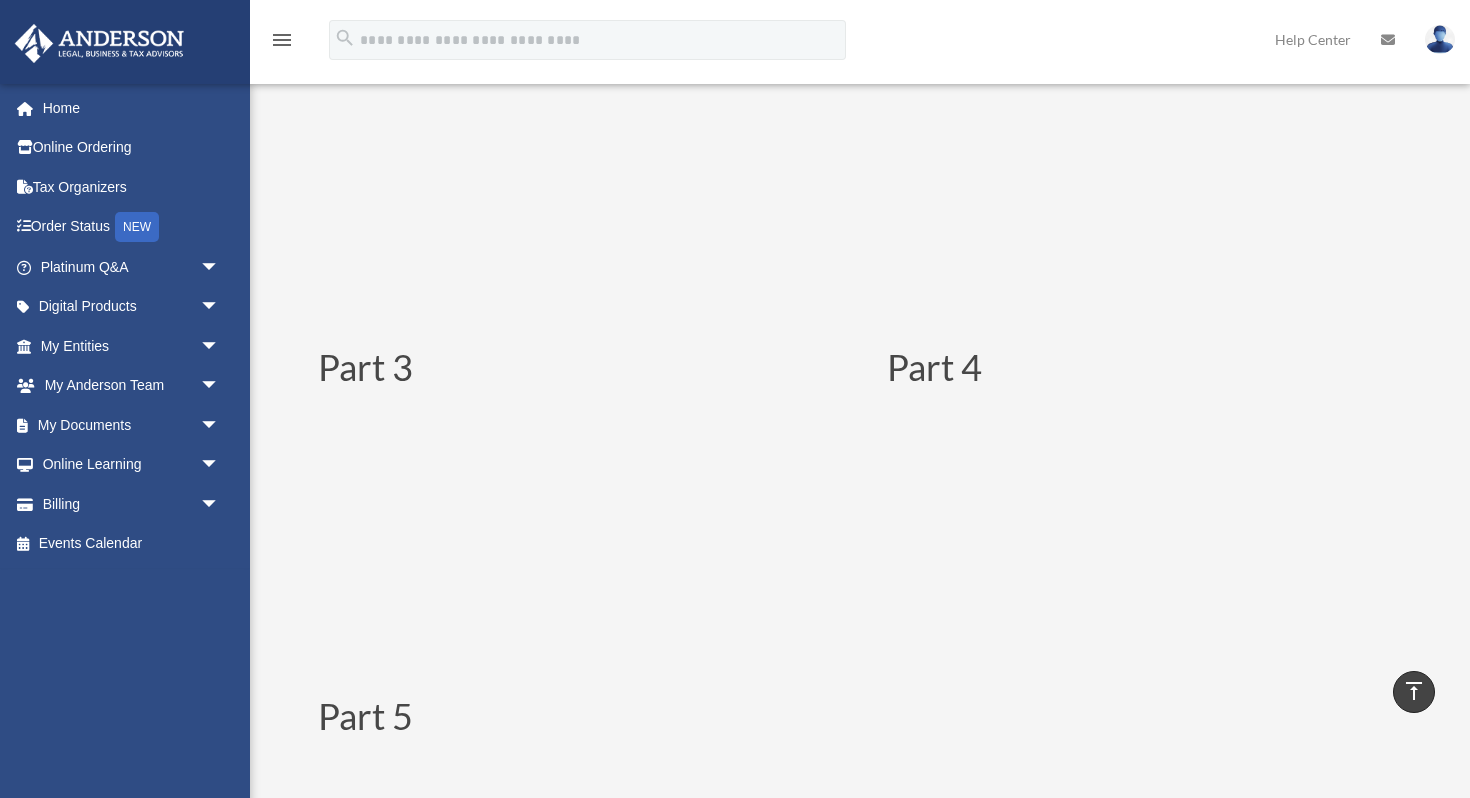 click on "Part 5" at bounding box center (858, 856) 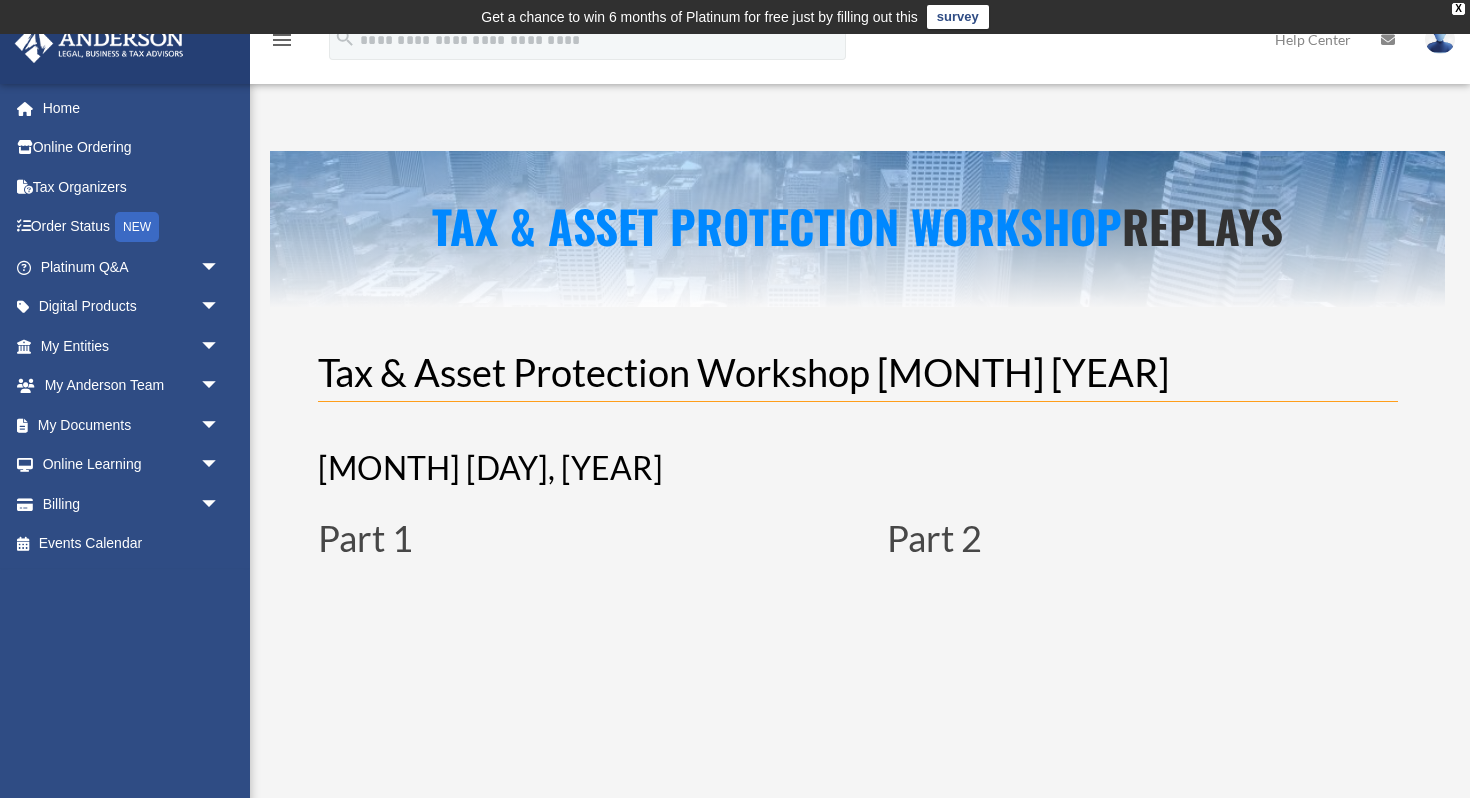 scroll, scrollTop: 40, scrollLeft: 0, axis: vertical 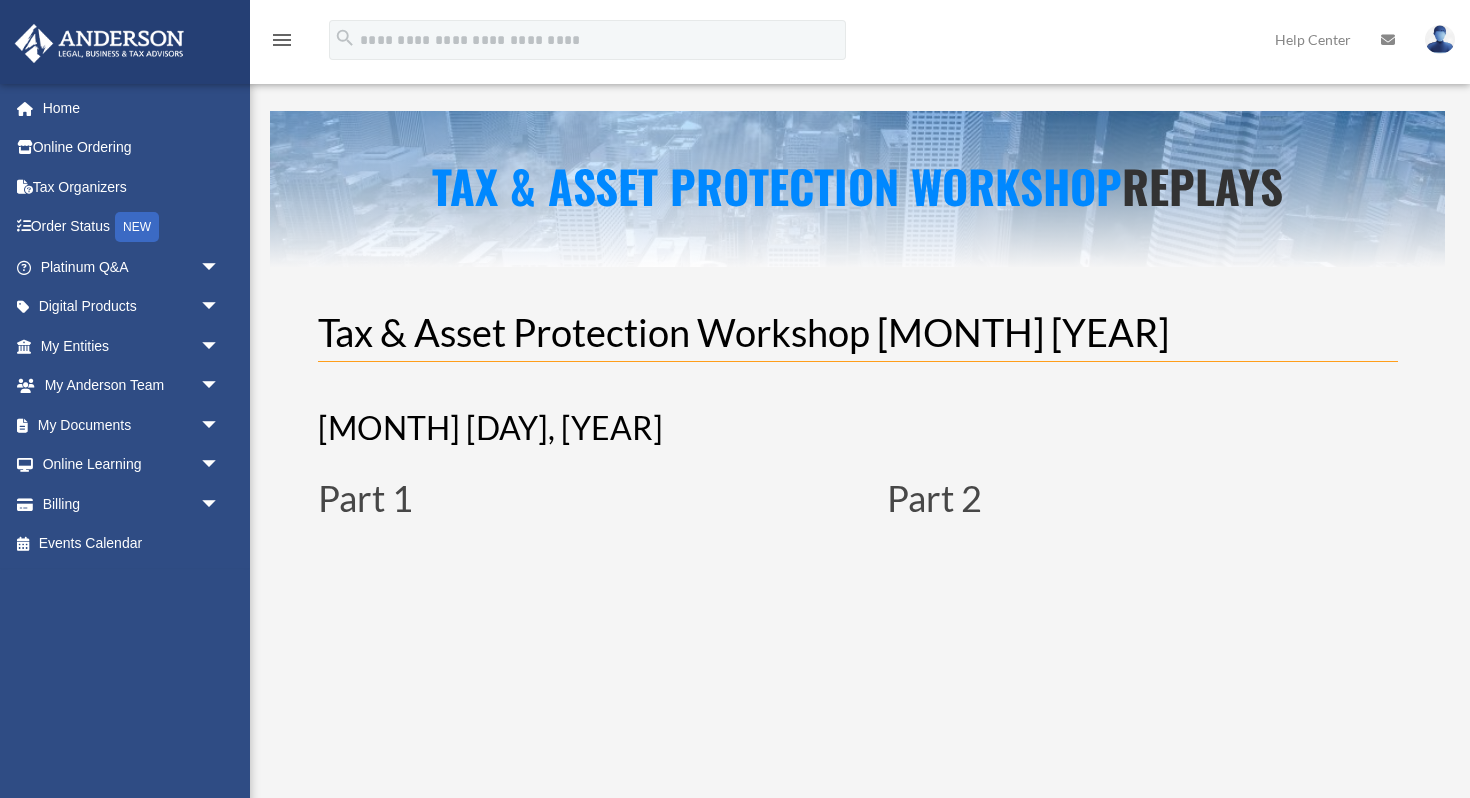 click on "Part 1
Part 2" at bounding box center (858, 638) 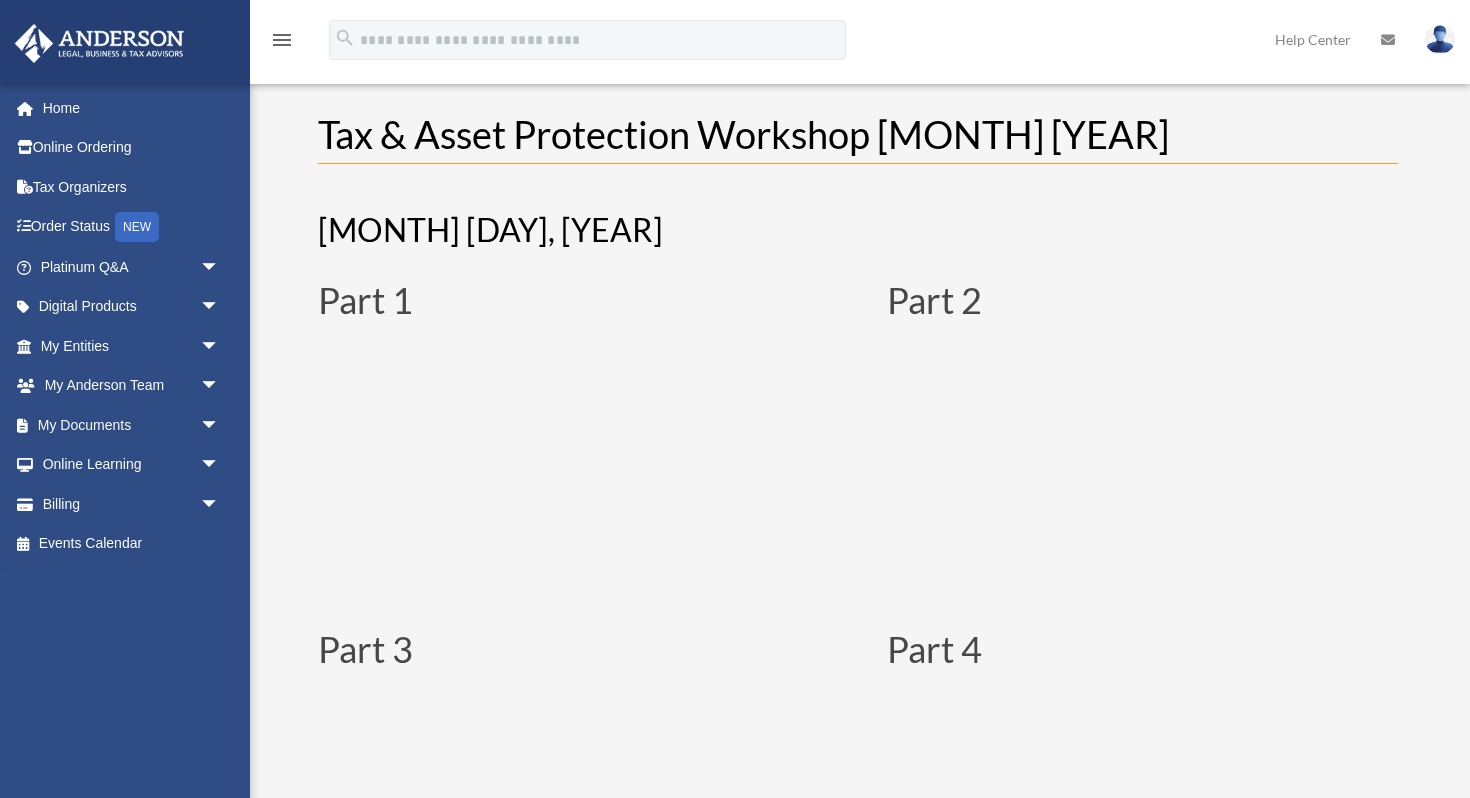 scroll, scrollTop: 240, scrollLeft: 0, axis: vertical 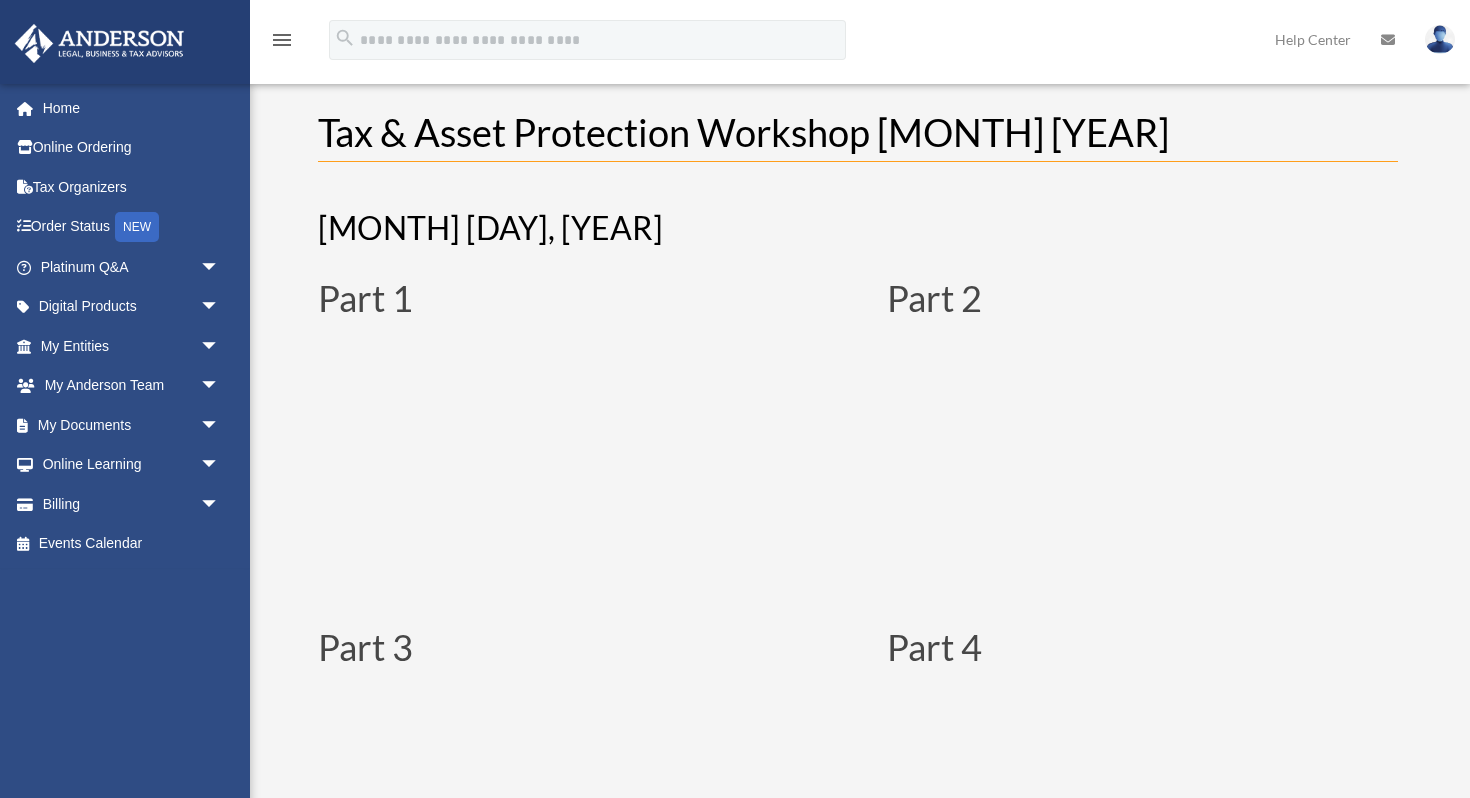 click on "Part 4" at bounding box center [1142, 795] 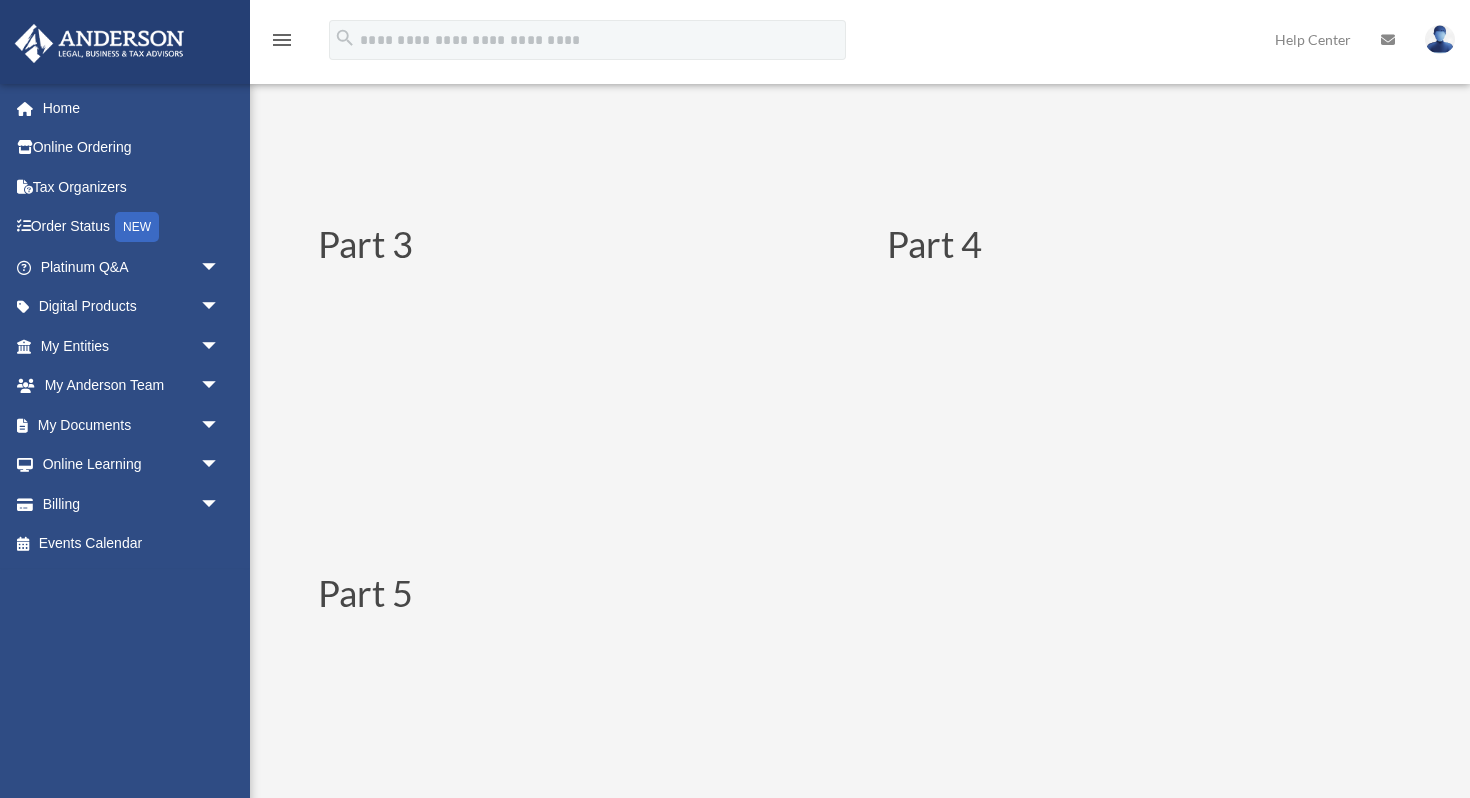 scroll, scrollTop: 680, scrollLeft: 0, axis: vertical 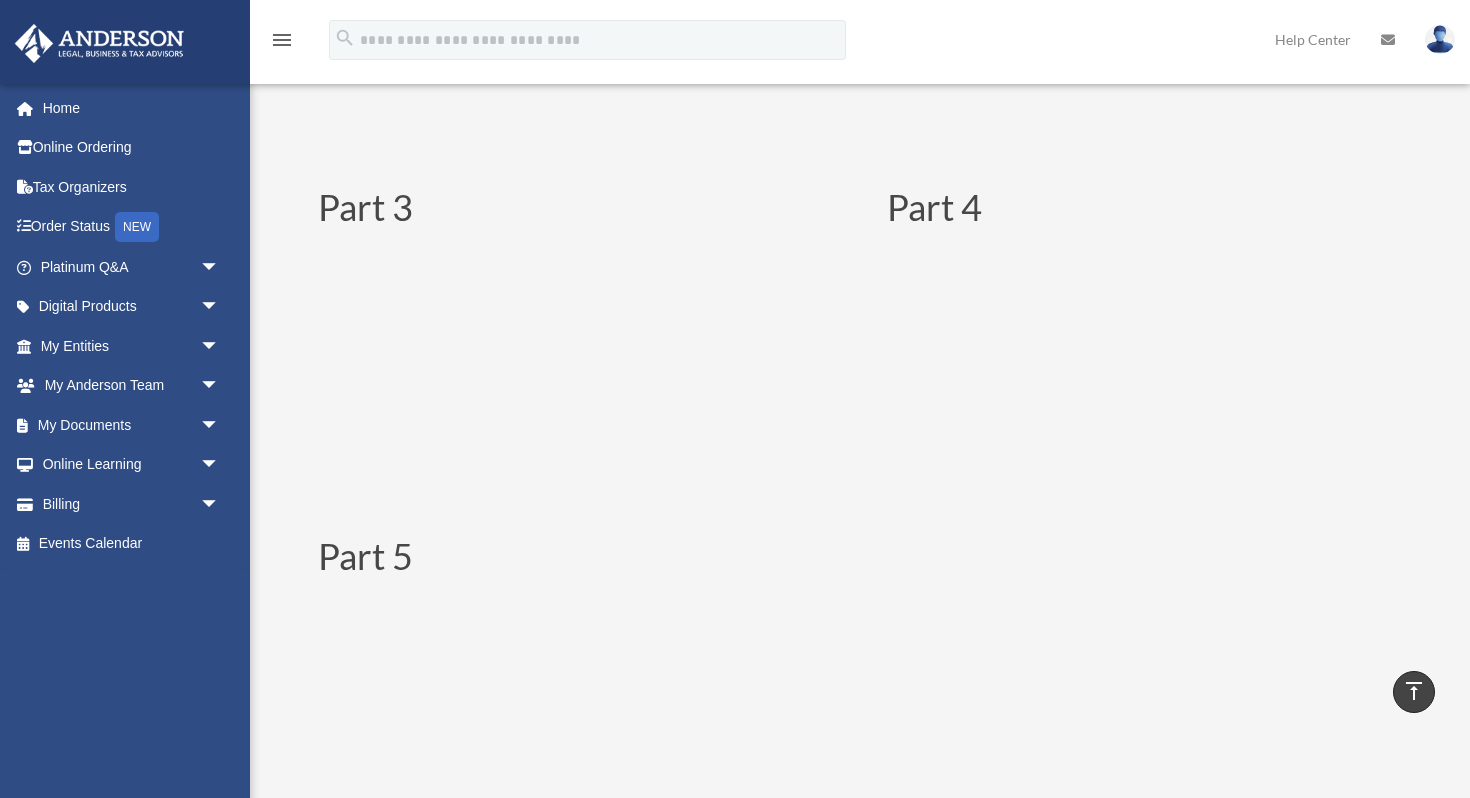 click on "Part 5" at bounding box center [858, 696] 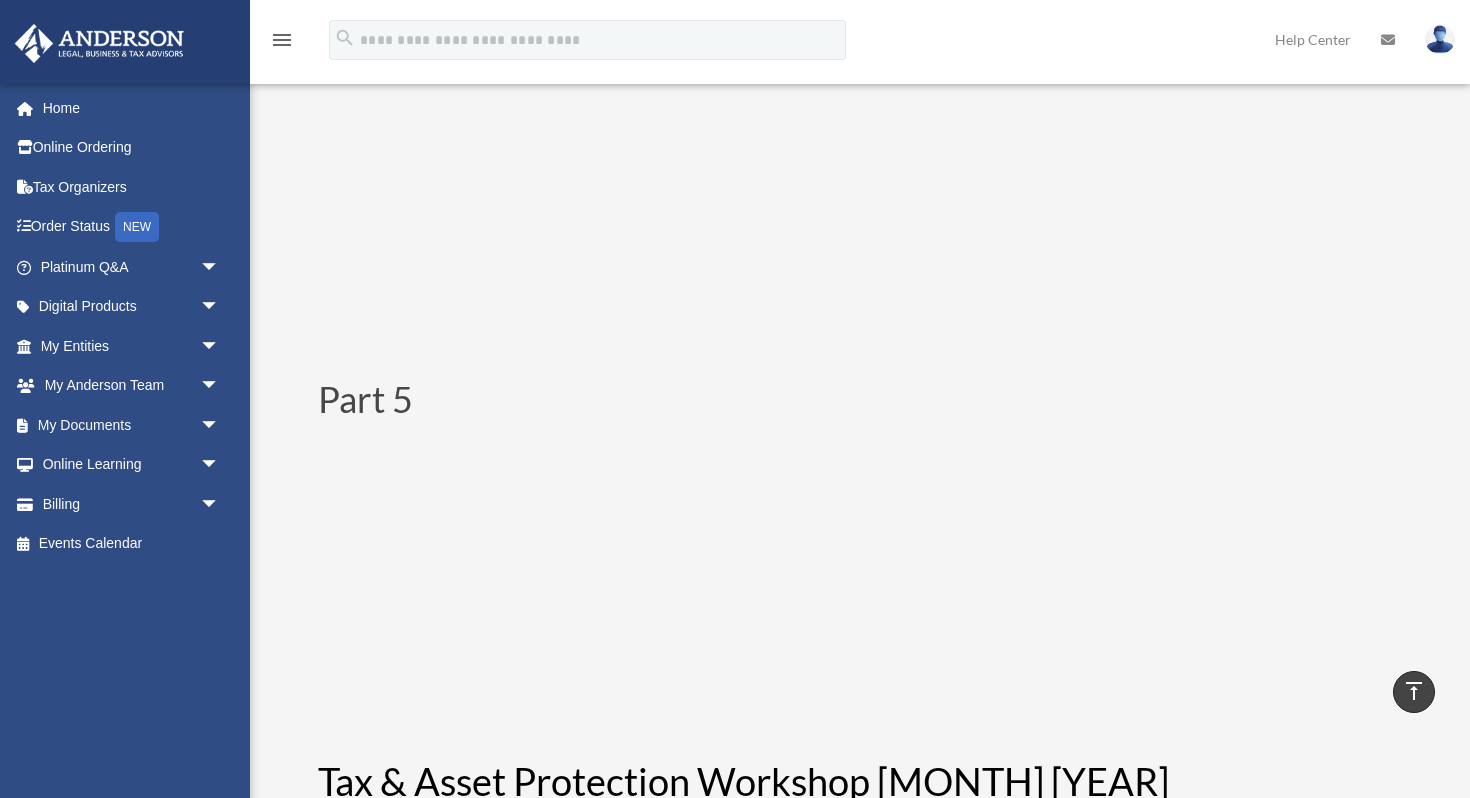 scroll, scrollTop: 840, scrollLeft: 0, axis: vertical 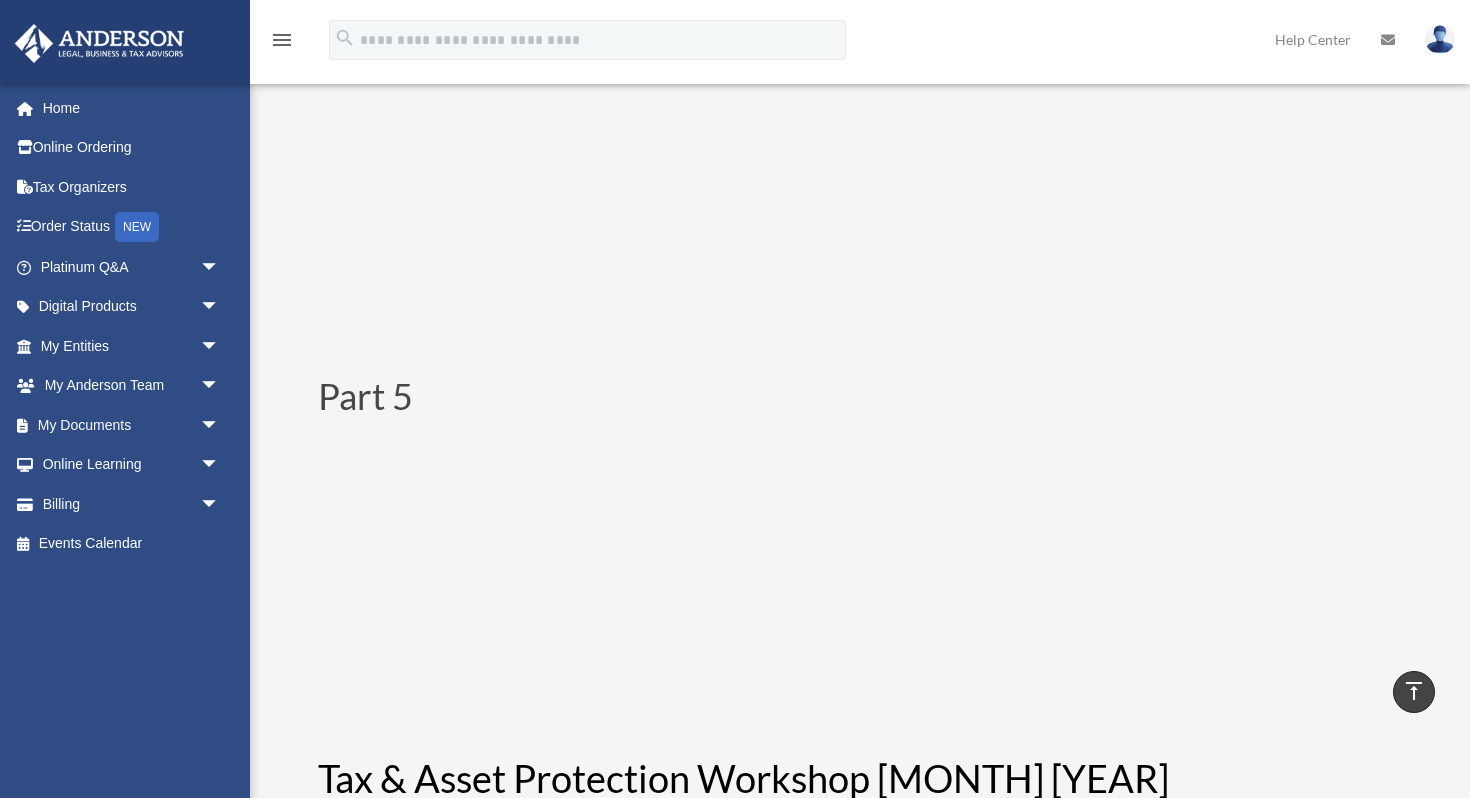 click on "Part 5" at bounding box center (858, 536) 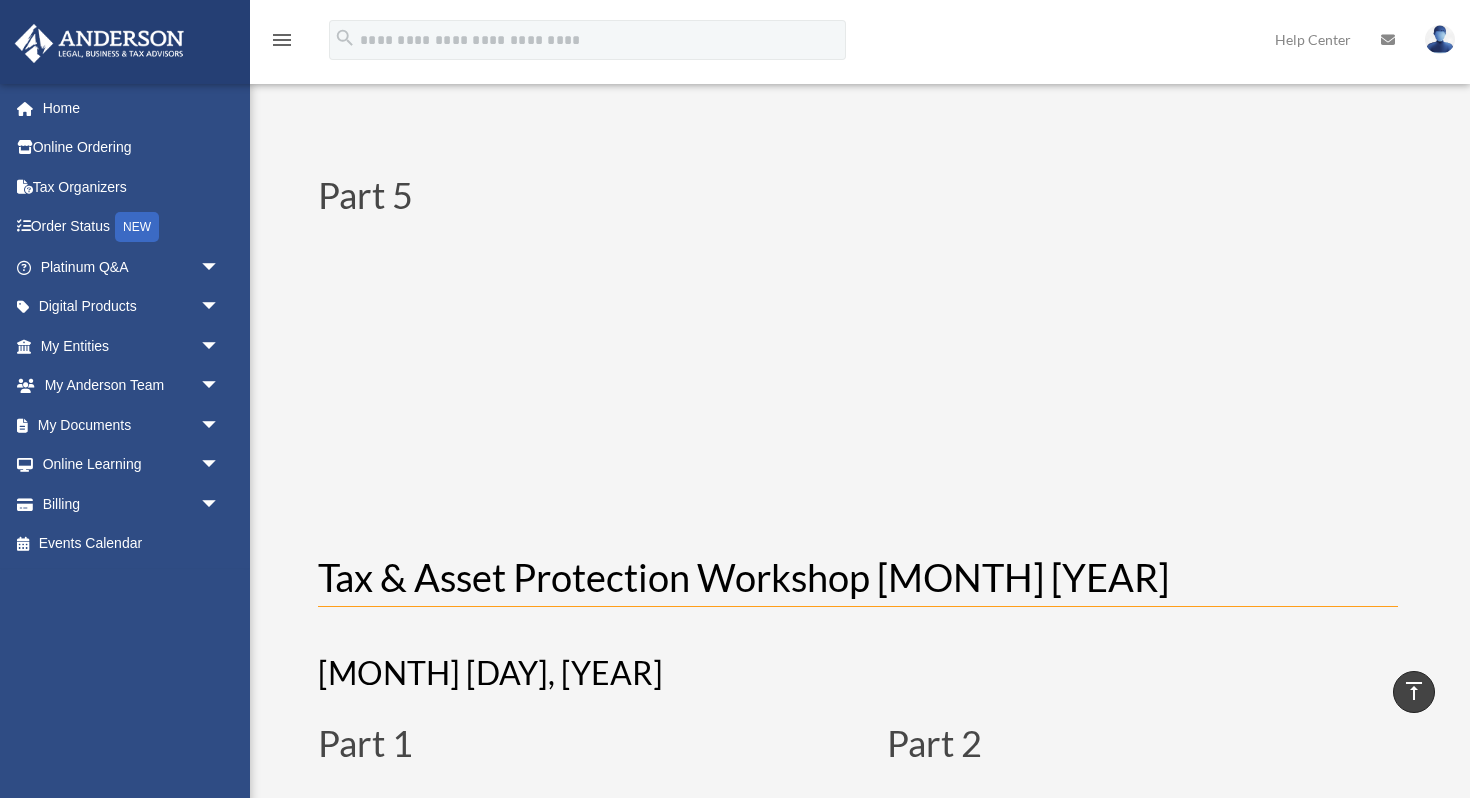scroll, scrollTop: 1040, scrollLeft: 0, axis: vertical 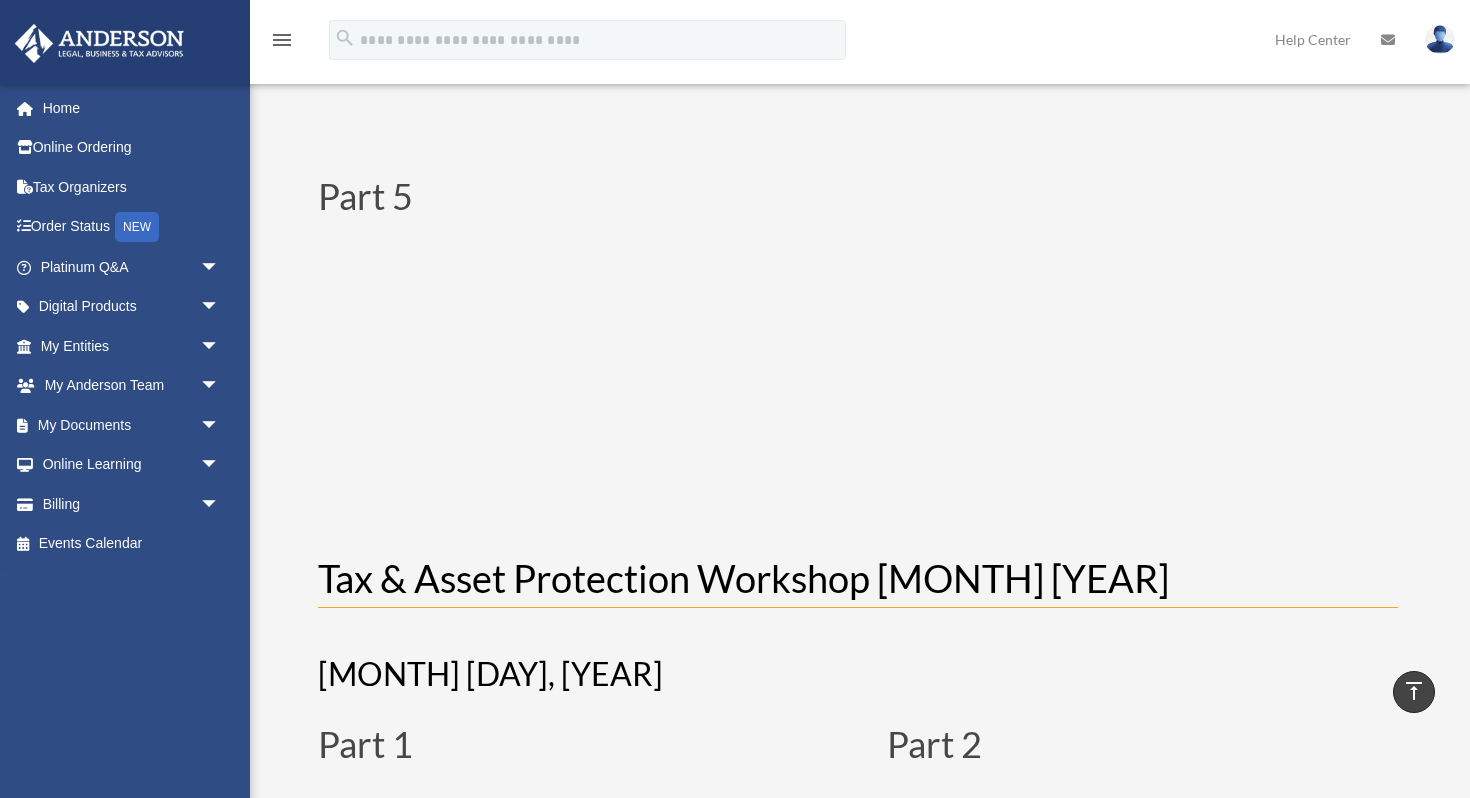 click on "Part 5" at bounding box center [858, 336] 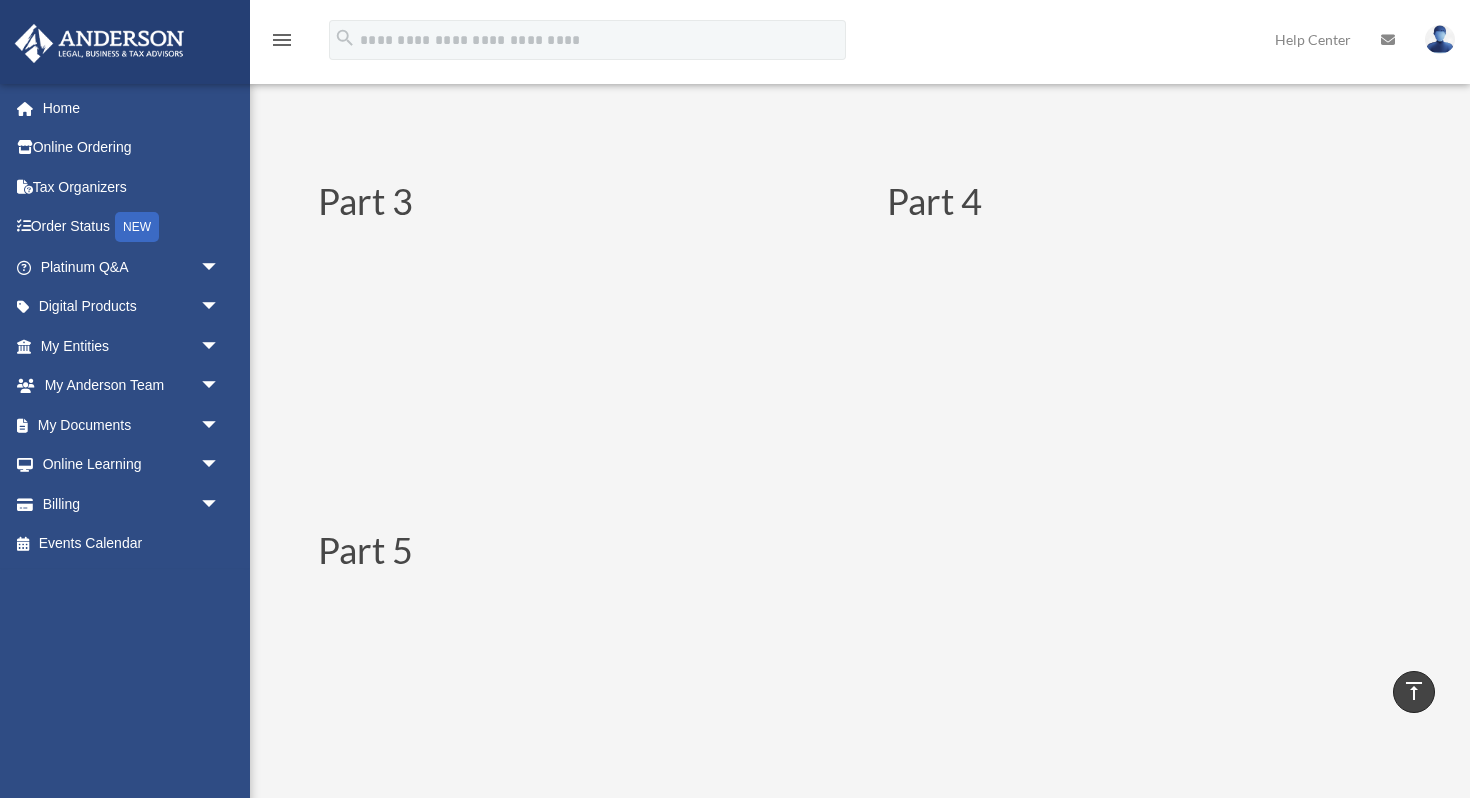scroll, scrollTop: 1960, scrollLeft: 0, axis: vertical 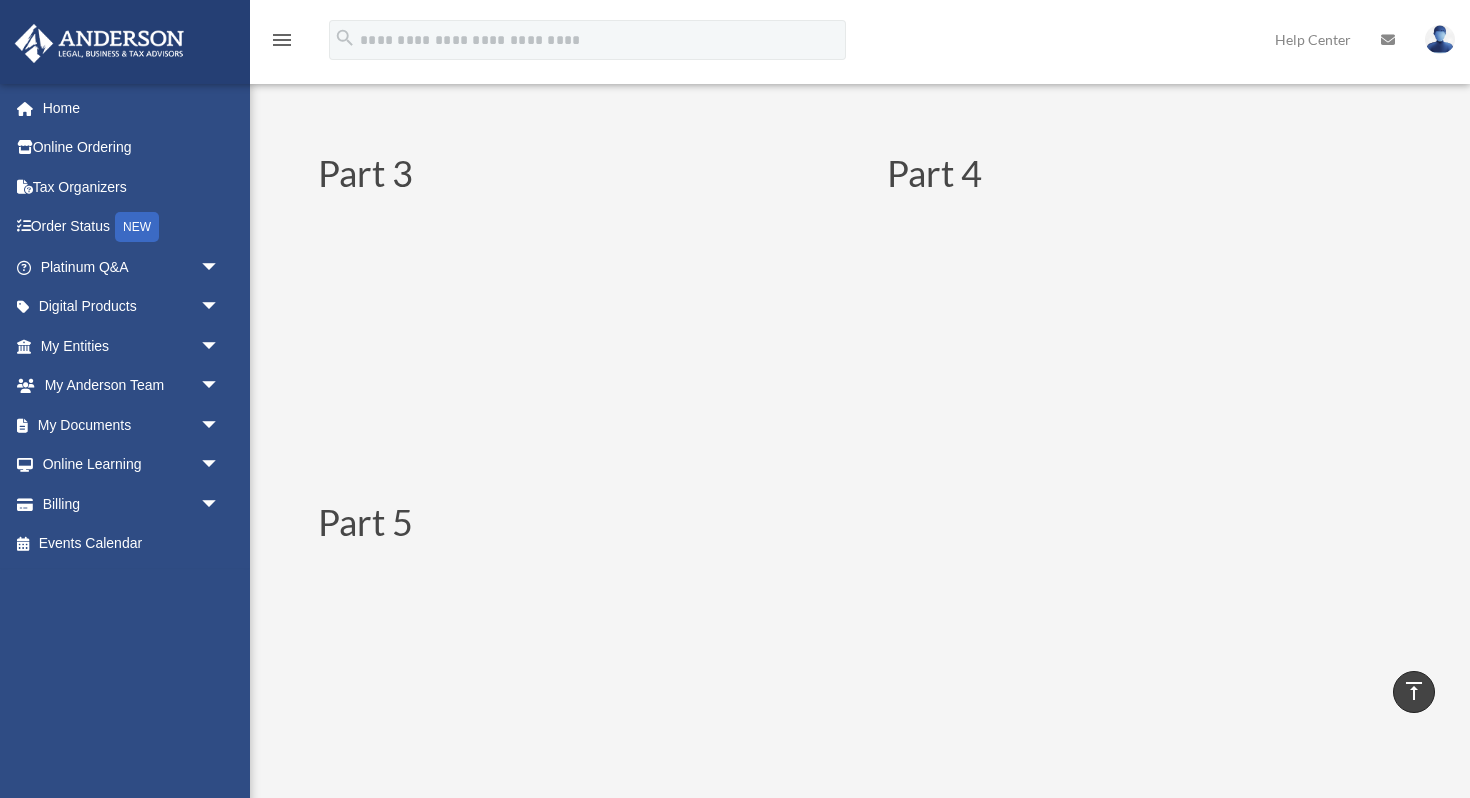 click on "Part 5" at bounding box center (858, 662) 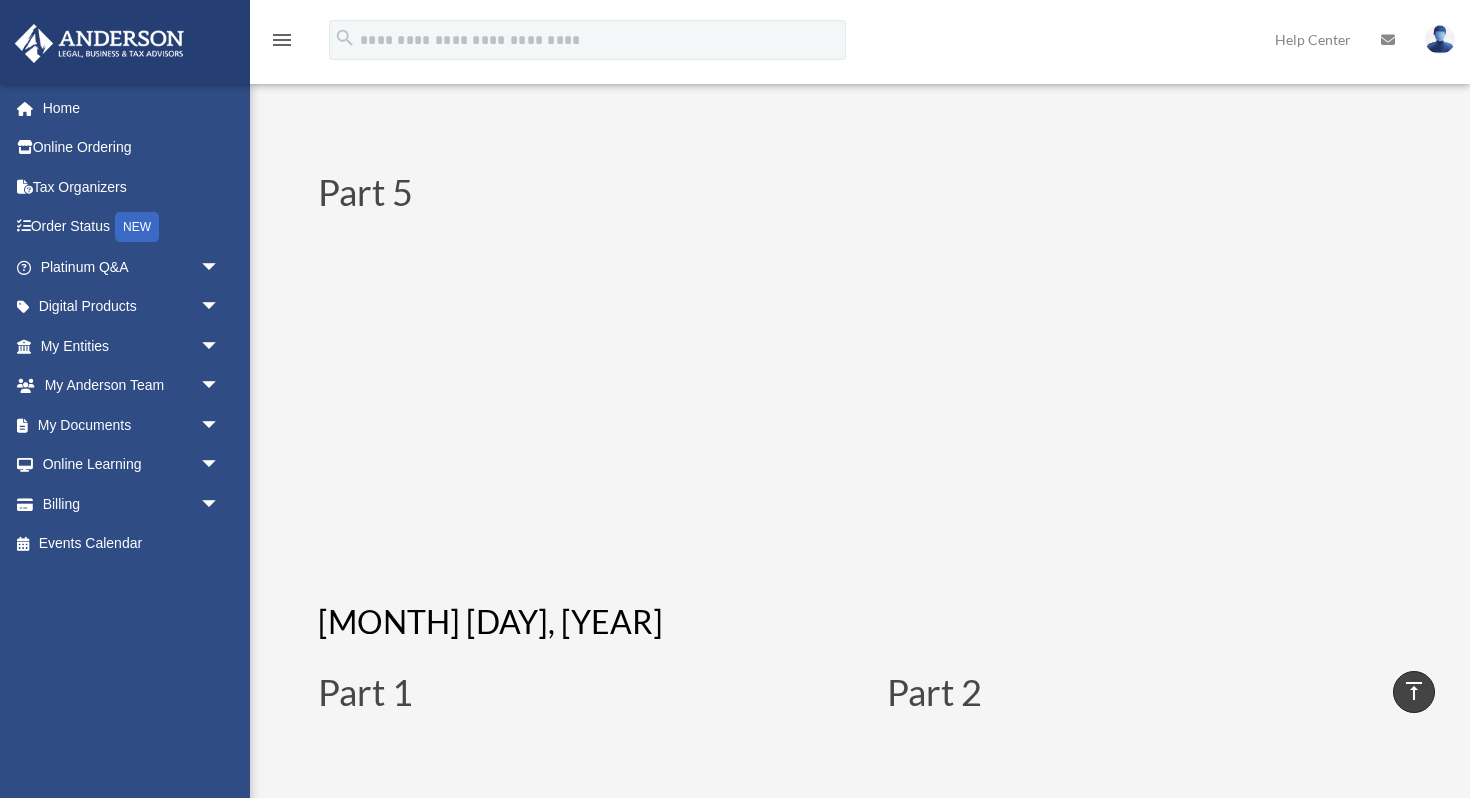 scroll, scrollTop: 2320, scrollLeft: 0, axis: vertical 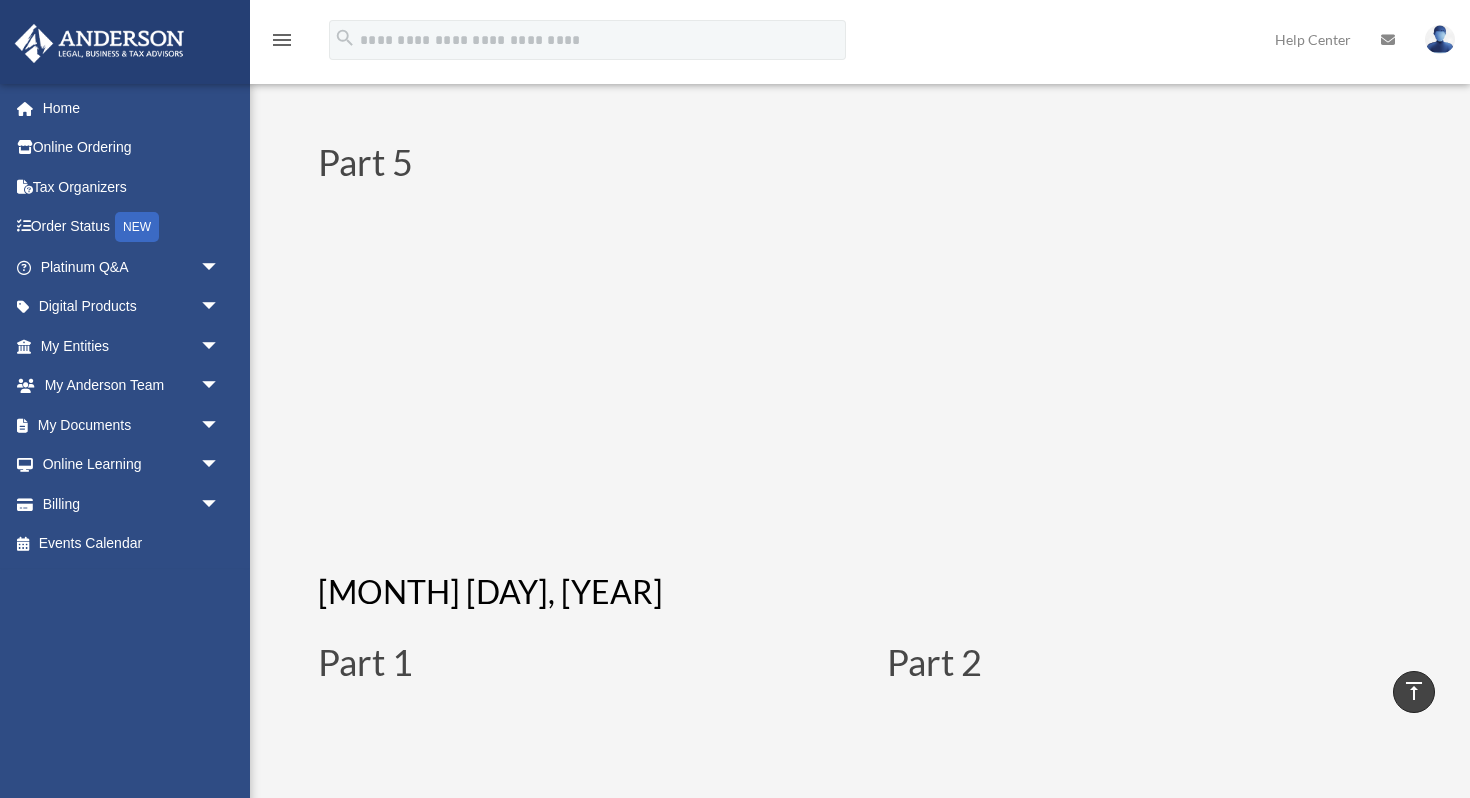 click on "Part 5" at bounding box center (858, 302) 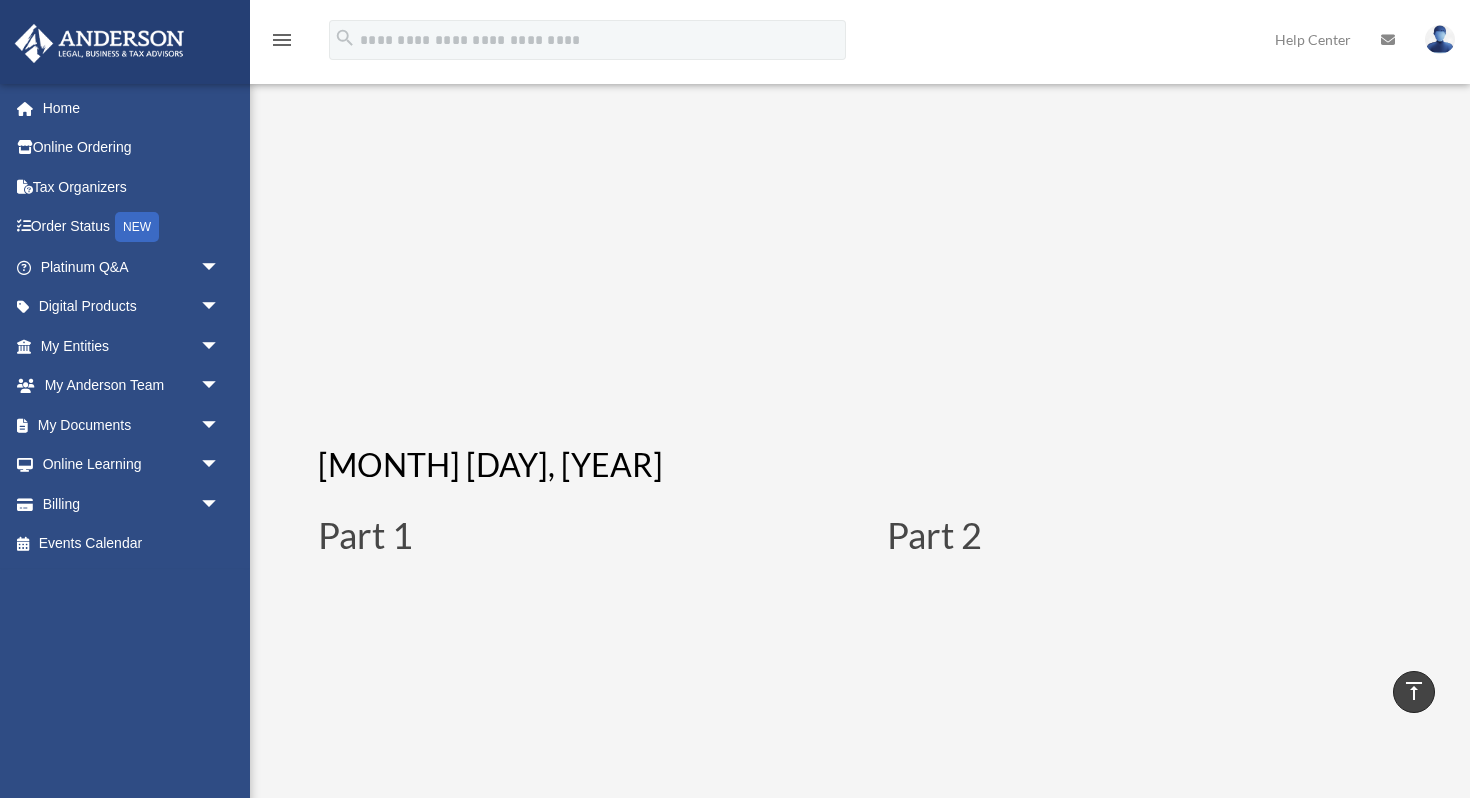 scroll, scrollTop: 2400, scrollLeft: 0, axis: vertical 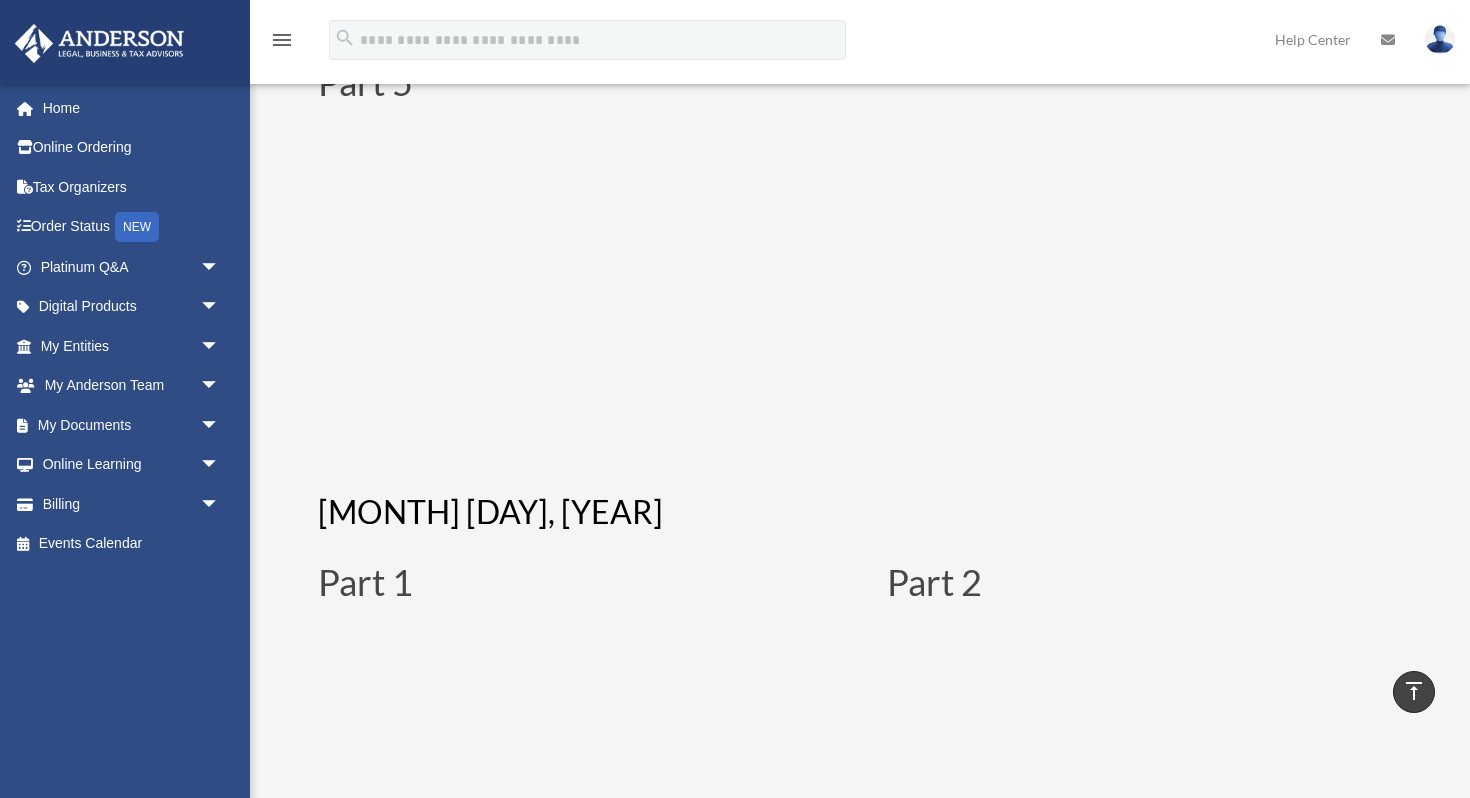click on "[MONTH] [DAY], [YEAR]
Part 1
Part 2
Part 3
Part 4
Part 5" at bounding box center [857, 998] 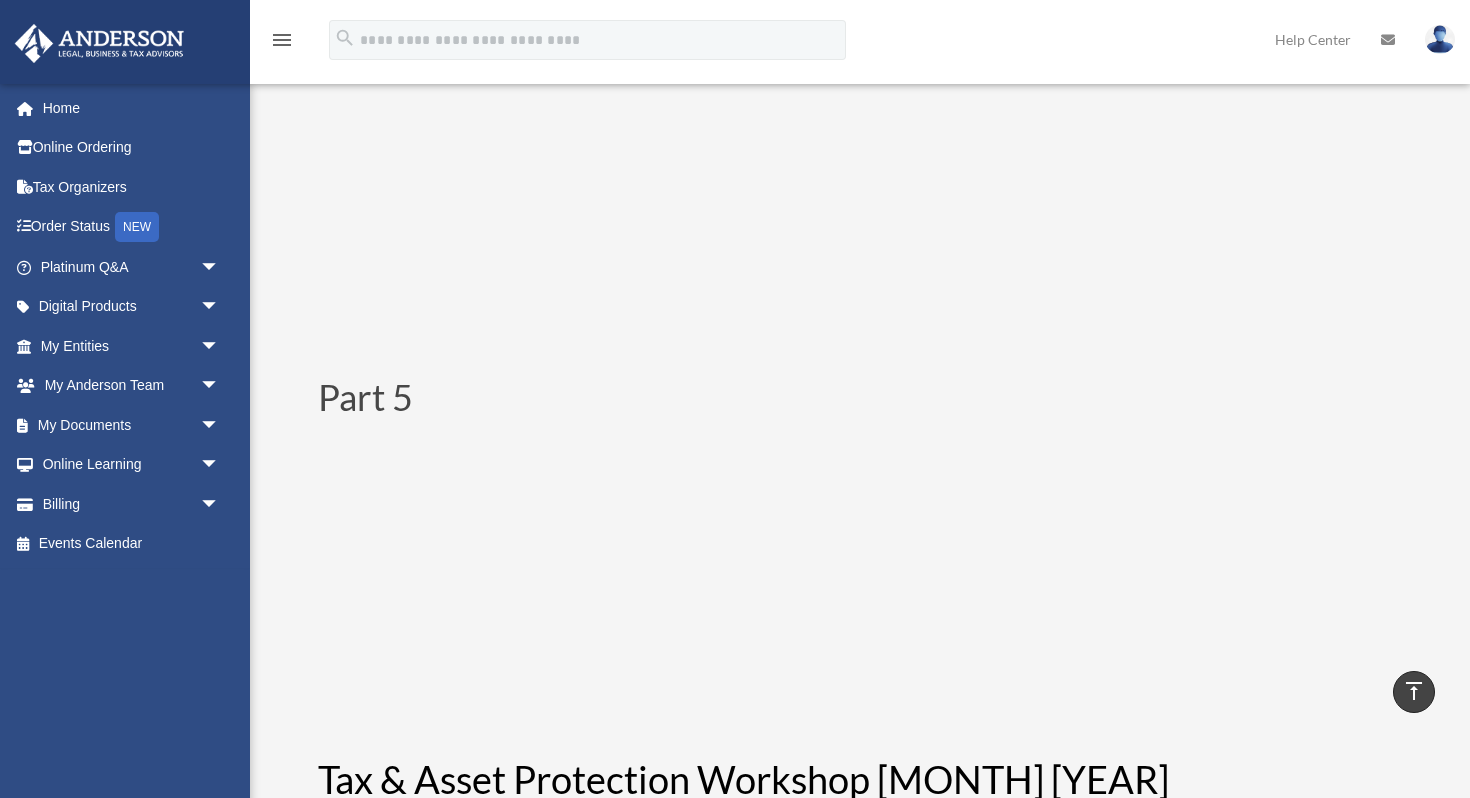 scroll, scrollTop: 3320, scrollLeft: 0, axis: vertical 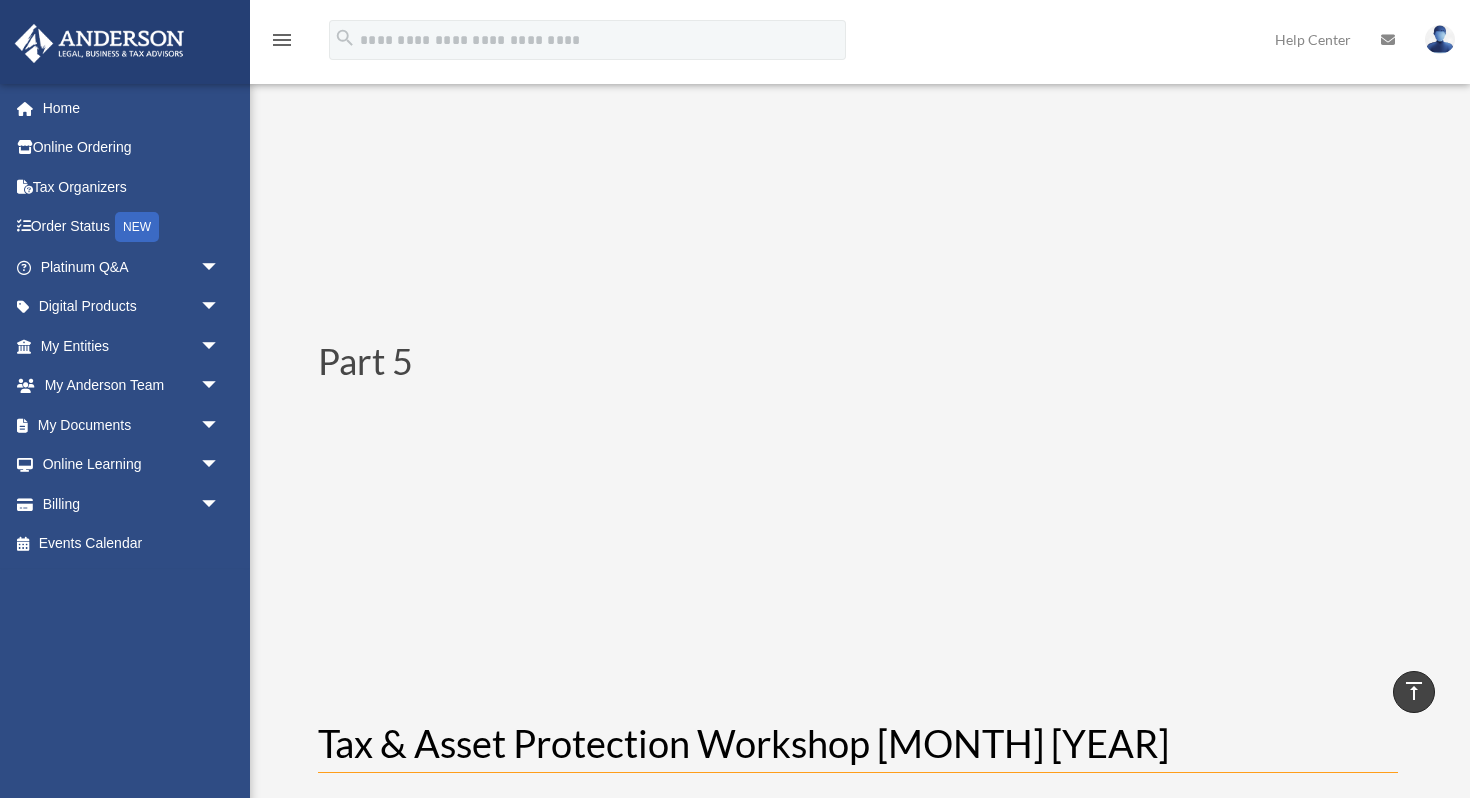 drag, startPoint x: 1163, startPoint y: 384, endPoint x: 1048, endPoint y: 384, distance: 115 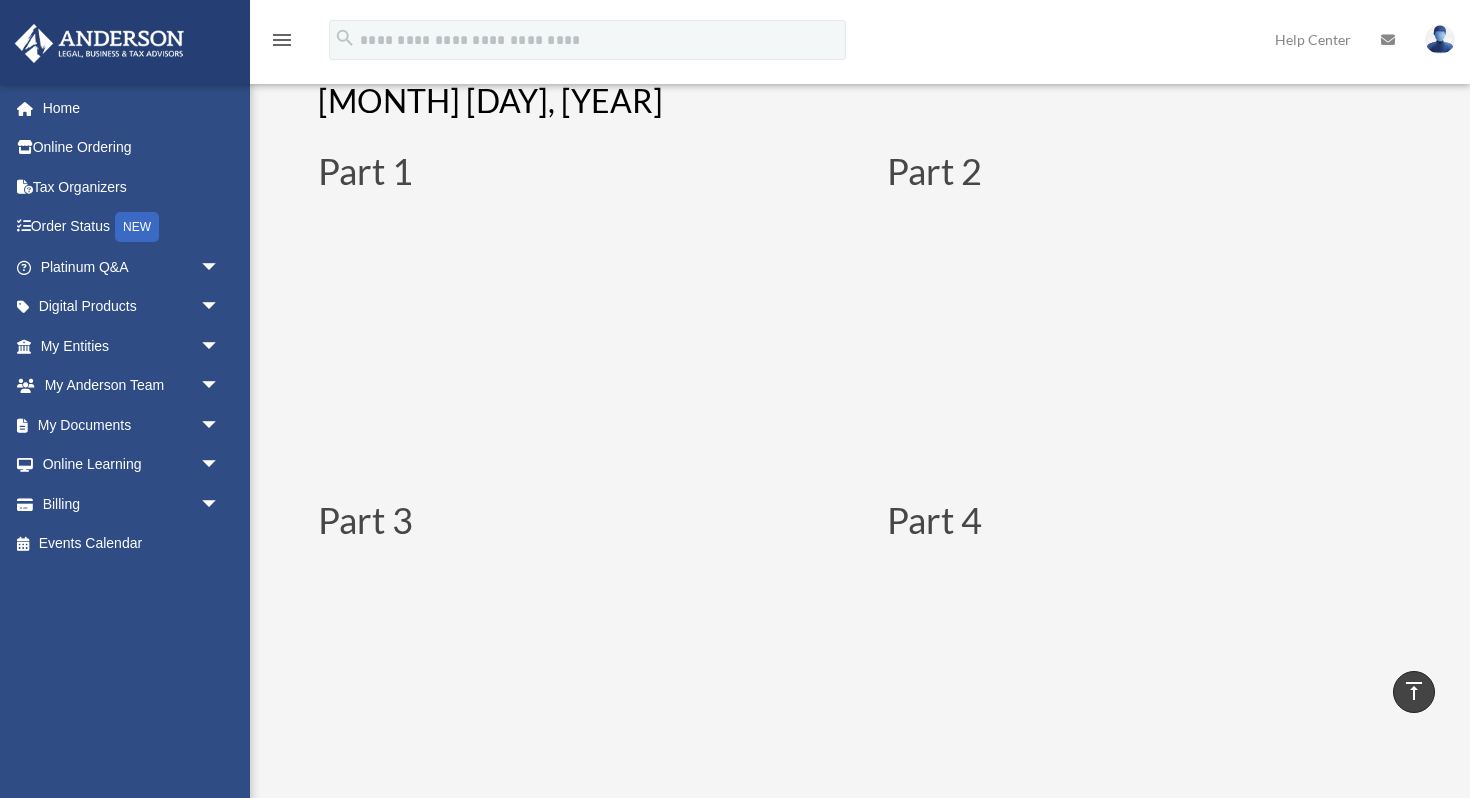scroll, scrollTop: 4080, scrollLeft: 0, axis: vertical 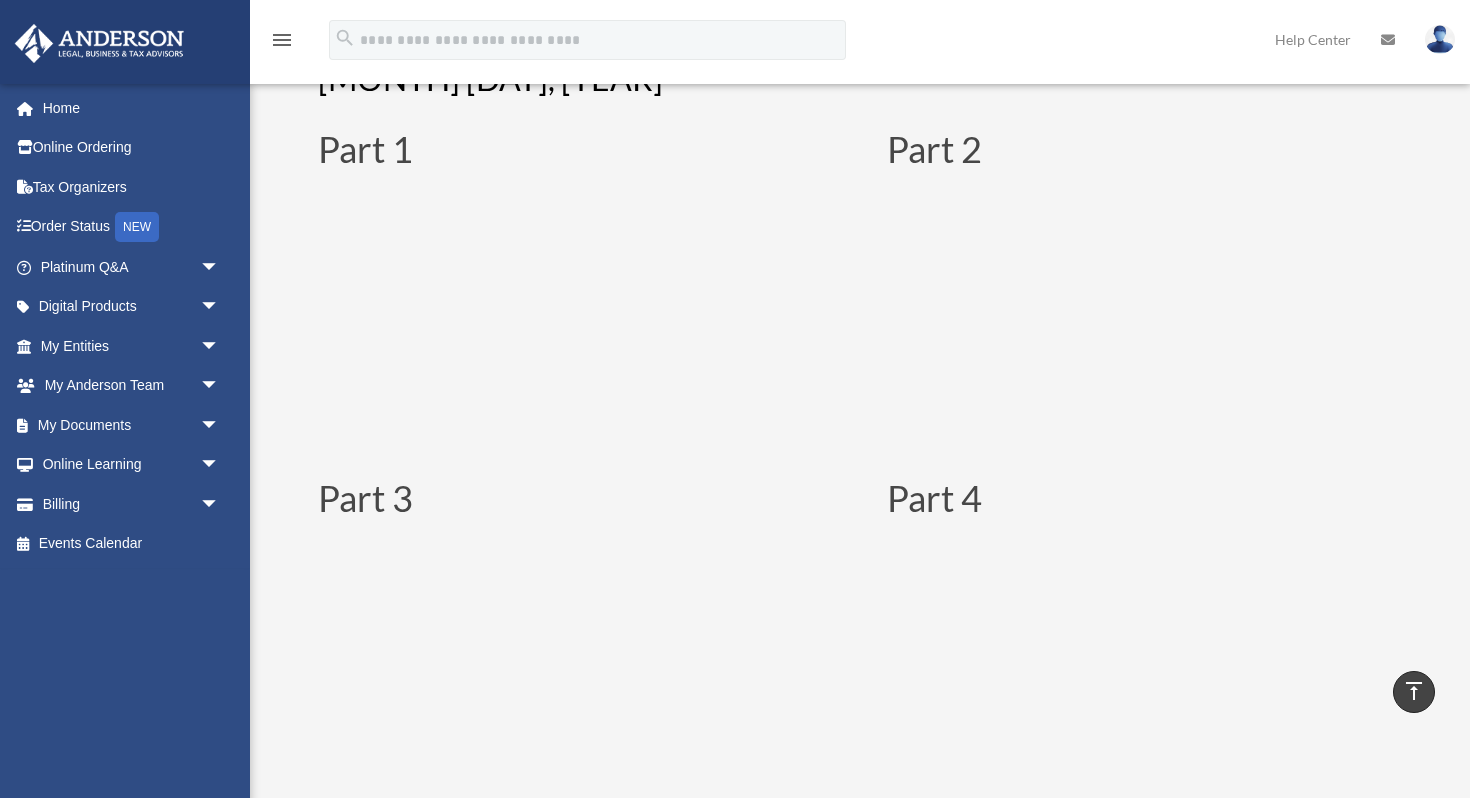click on "Tax & Asset Protection Workshop [MONTH] [YEAR]
[MONTH] [DAY], [YEAR]
Part 1
Part 2
Part 3
Part 4
Part 5" at bounding box center [857, 541] 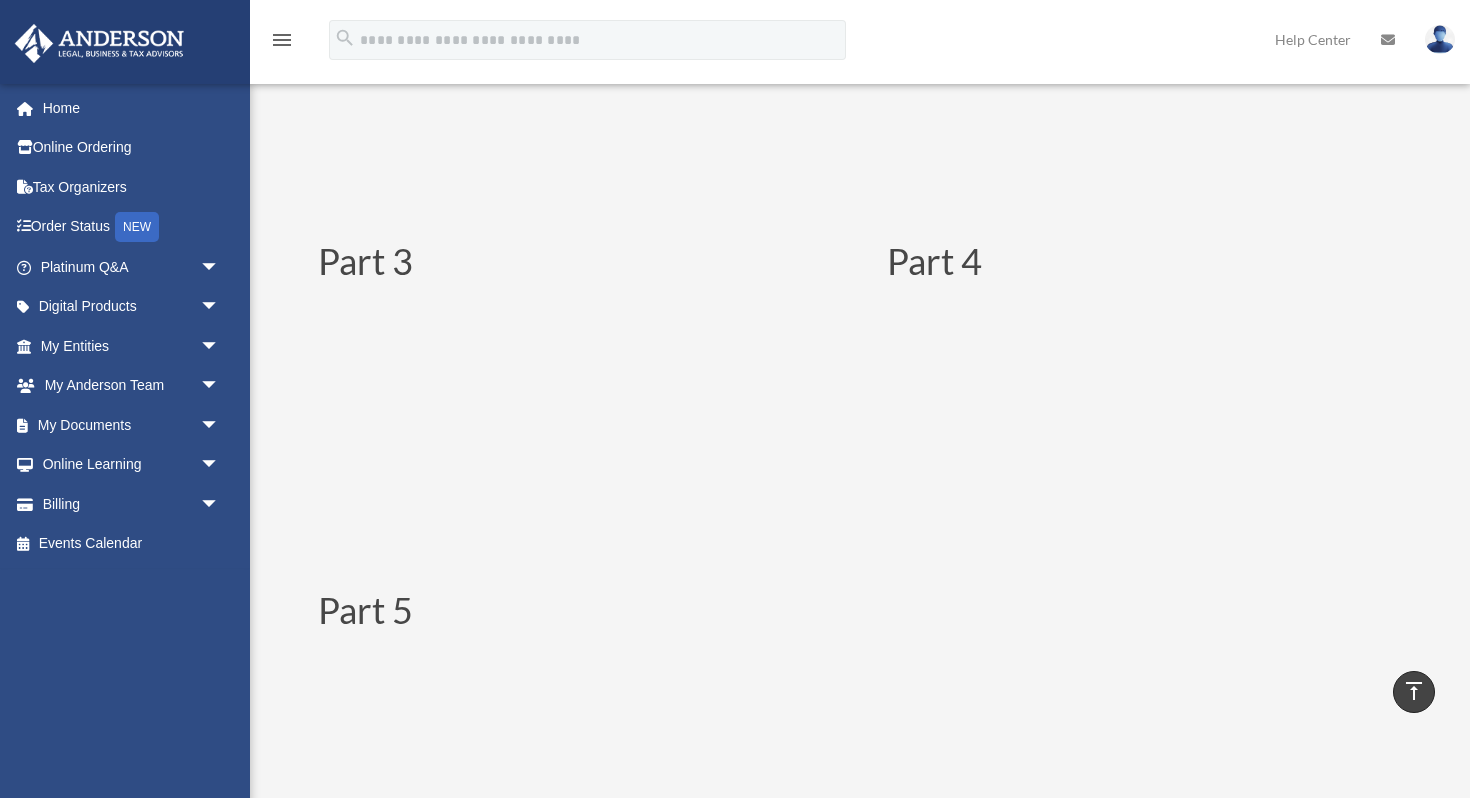 scroll, scrollTop: 4320, scrollLeft: 0, axis: vertical 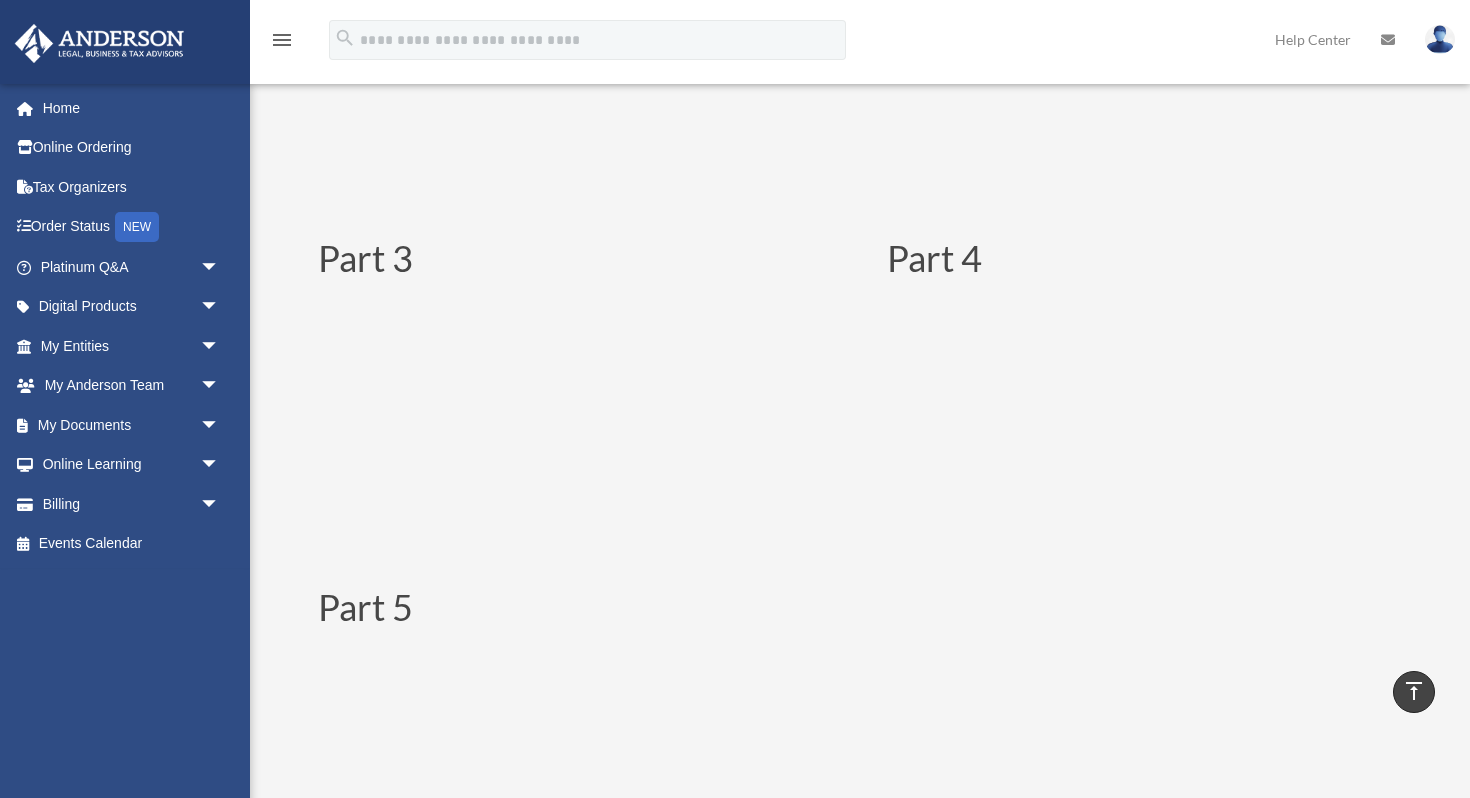 click on "Part 5" at bounding box center [858, 747] 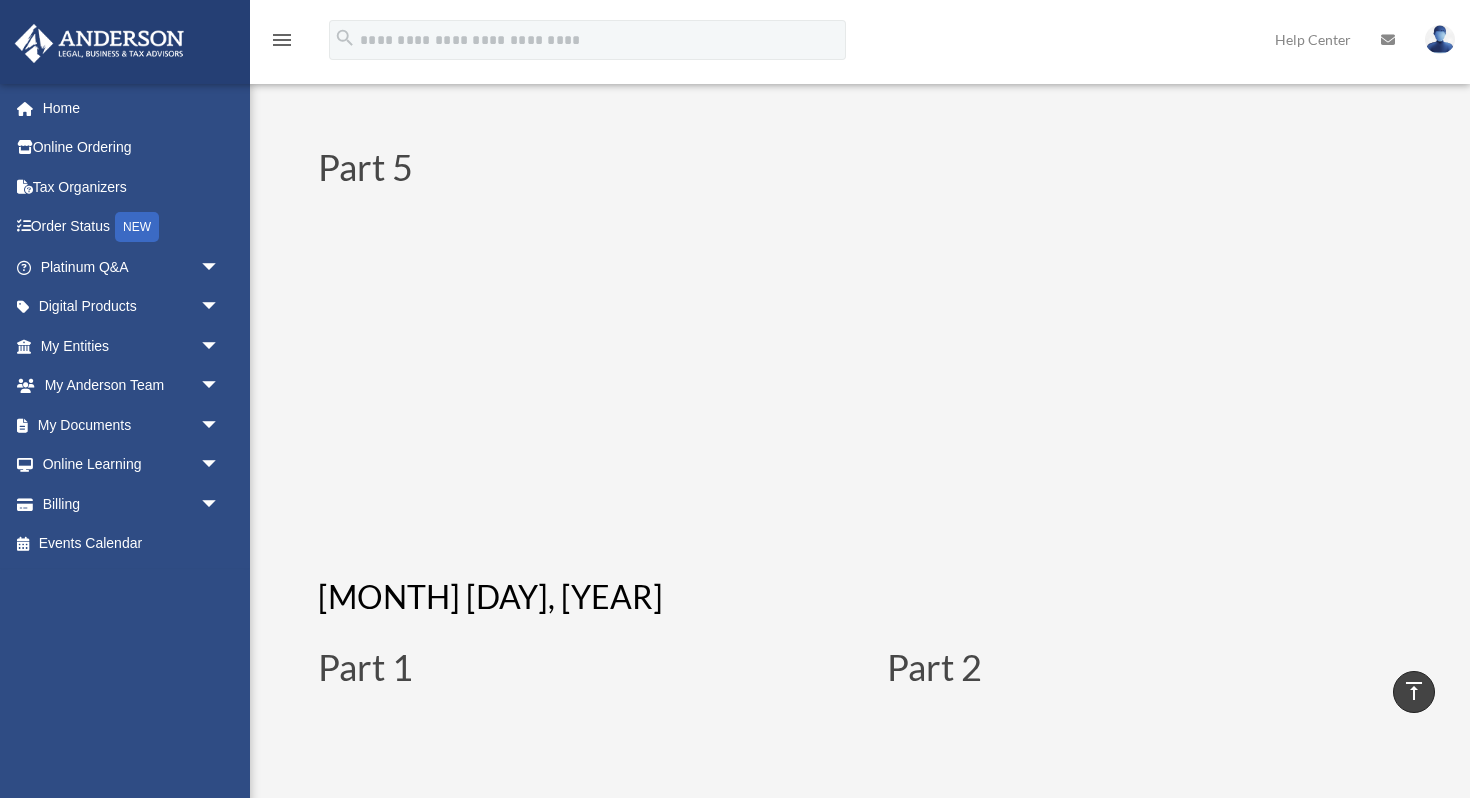 scroll, scrollTop: 4800, scrollLeft: 0, axis: vertical 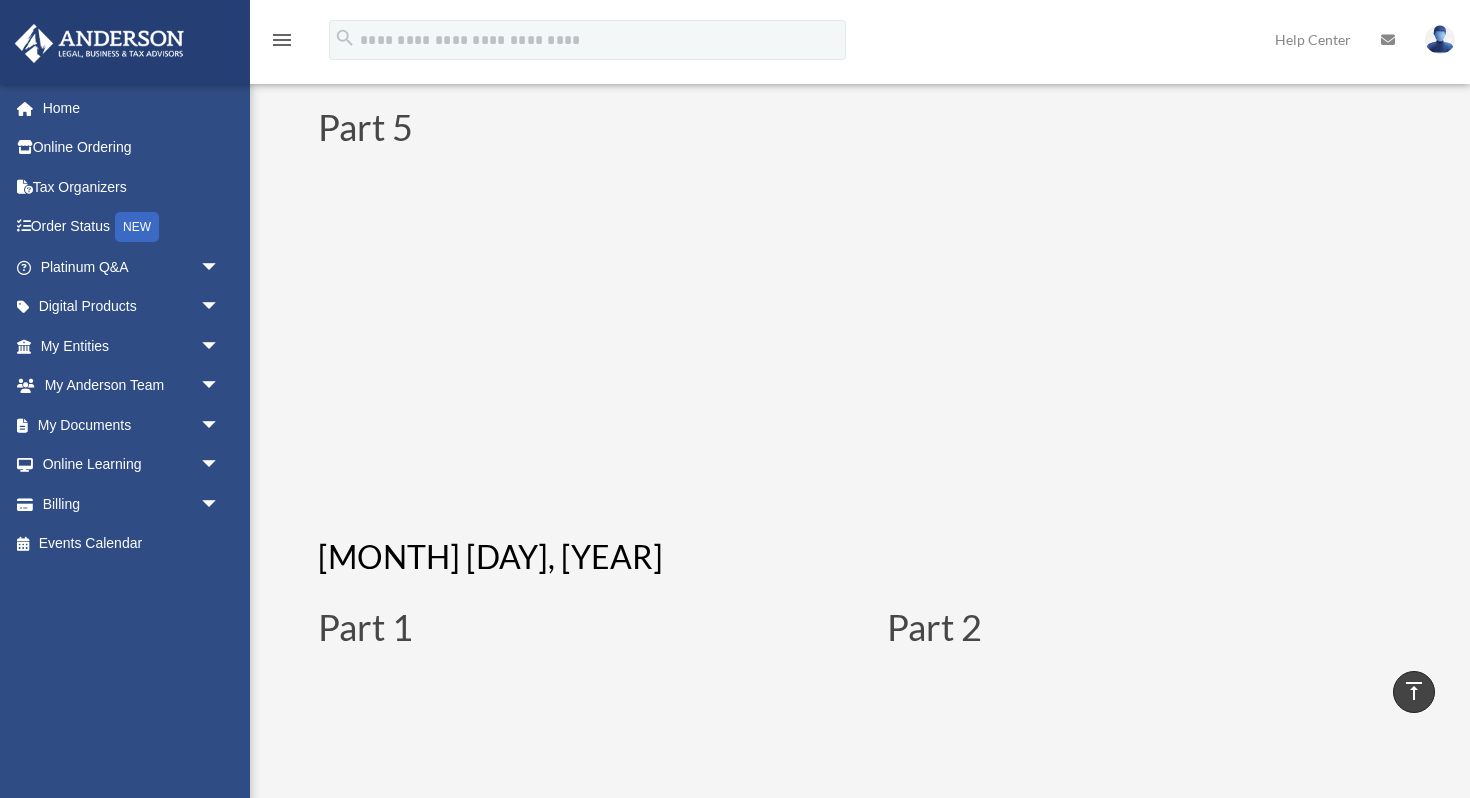 click on "Part 5" at bounding box center (858, 267) 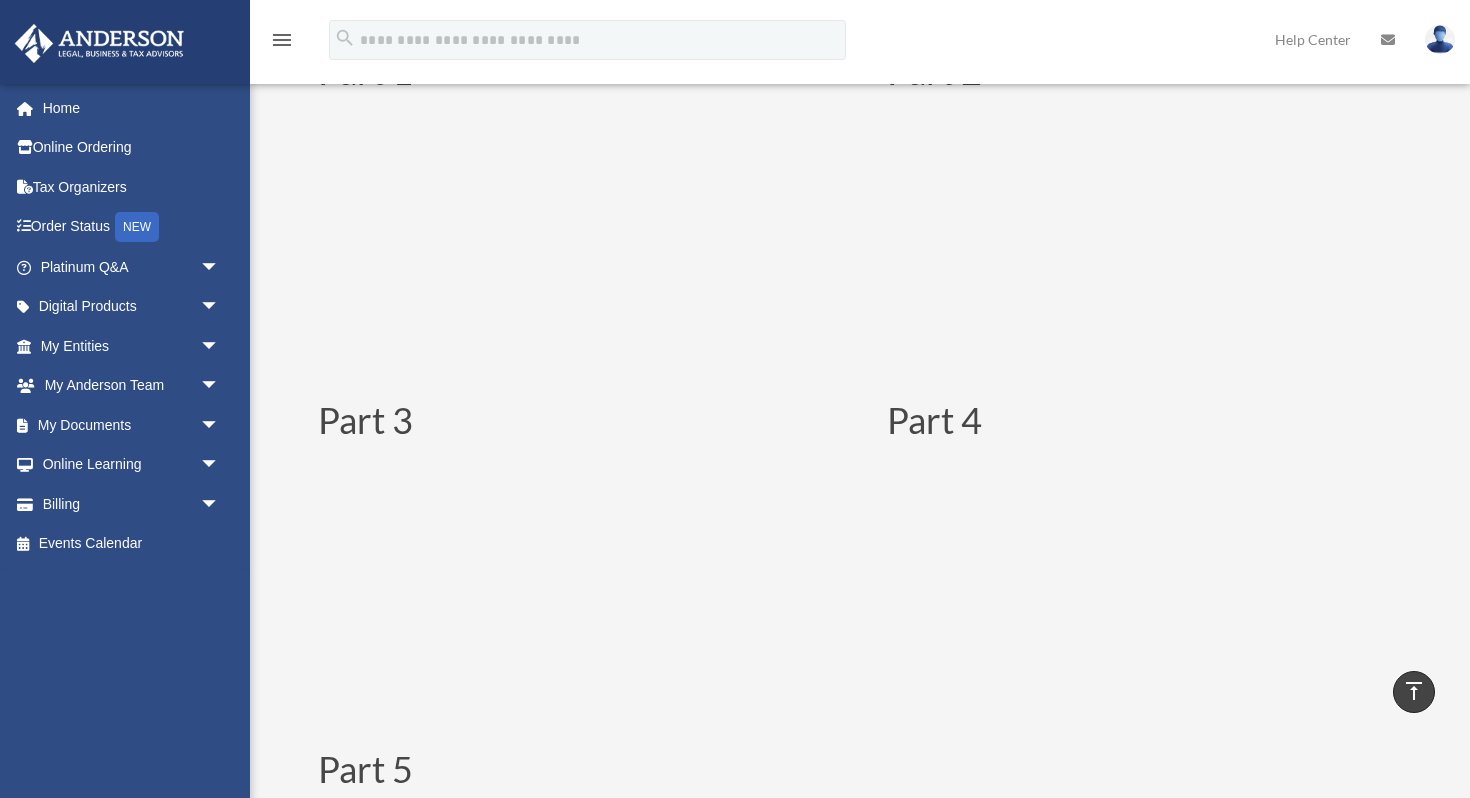 scroll, scrollTop: 5360, scrollLeft: 0, axis: vertical 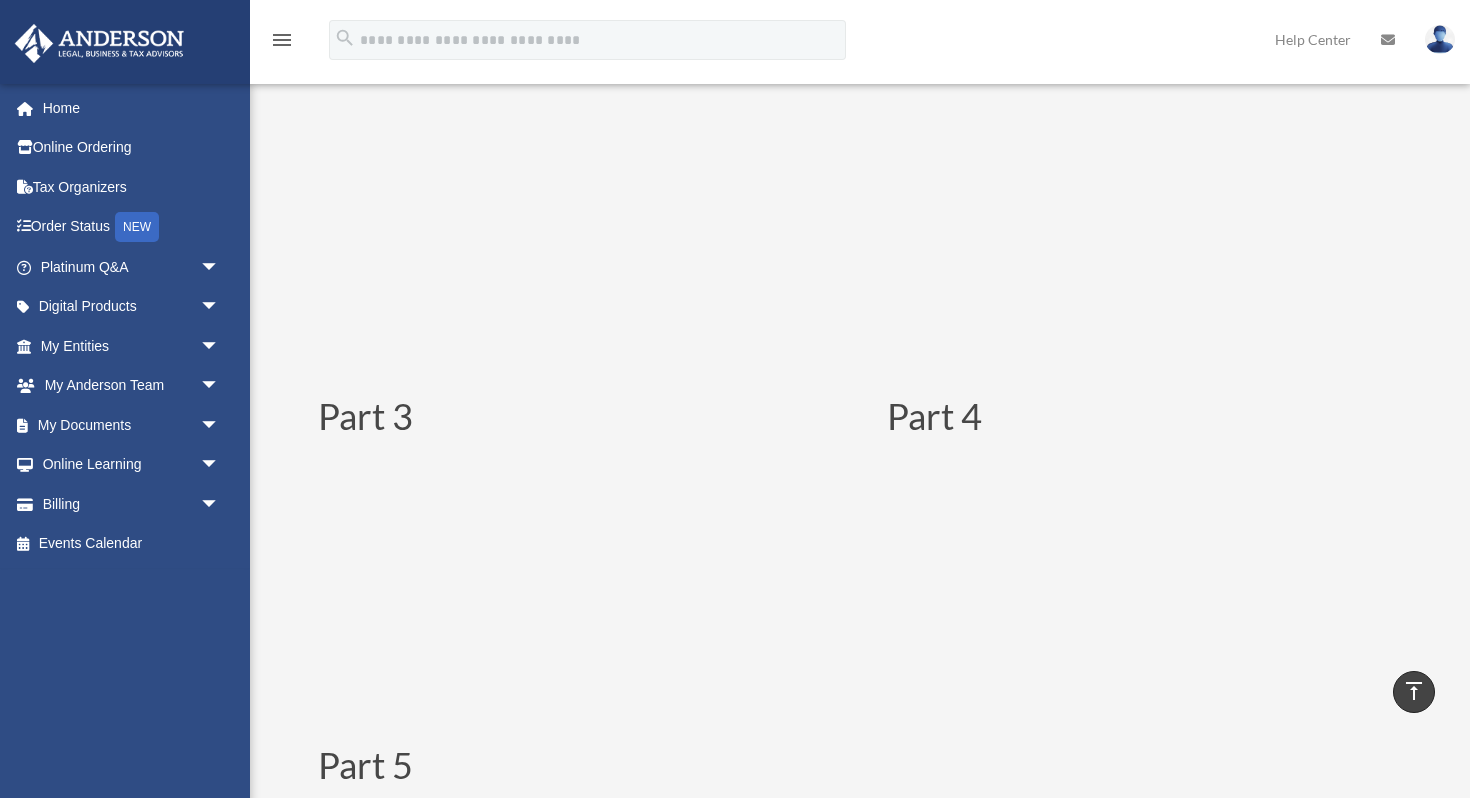 click on "Part 5" at bounding box center (858, 905) 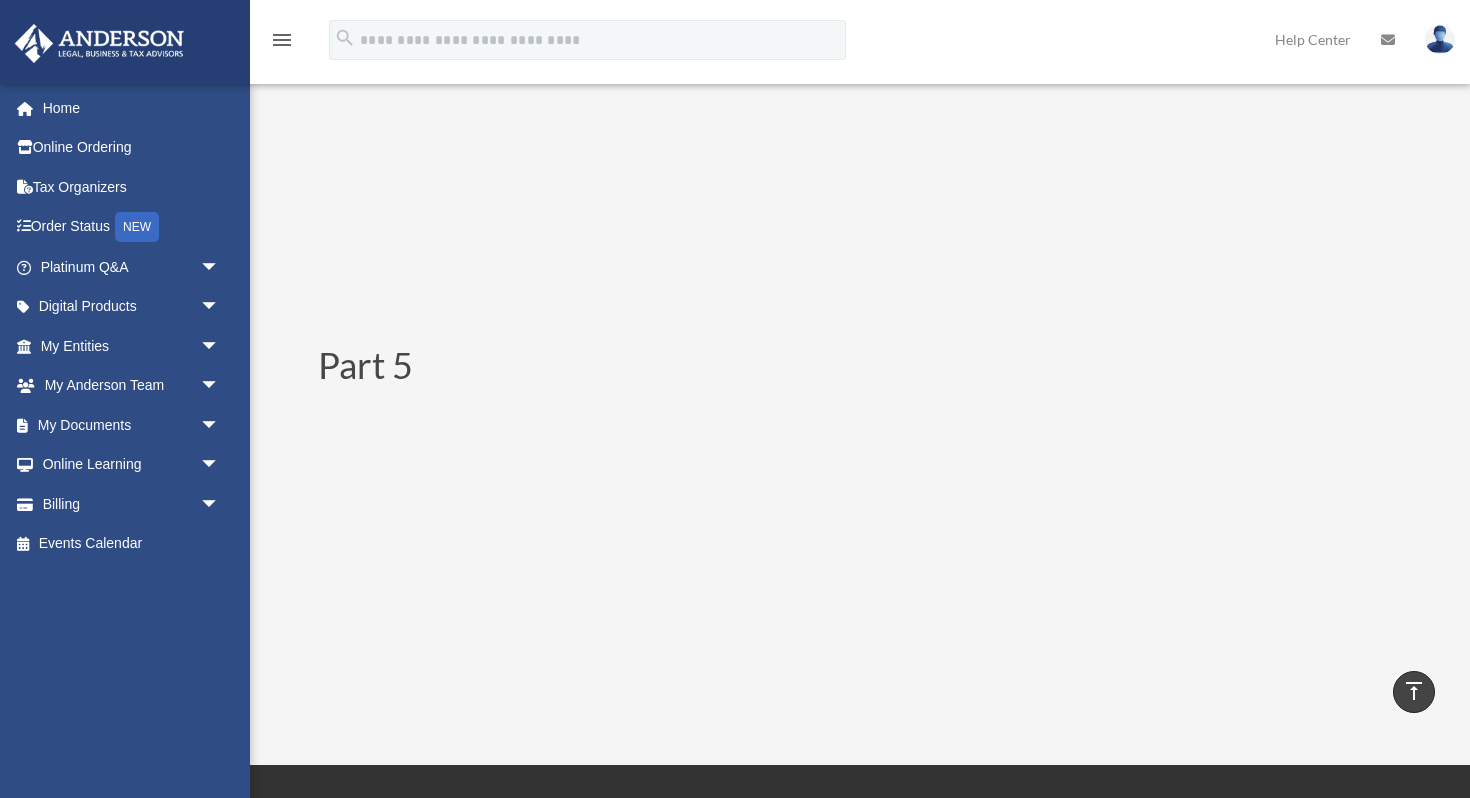 scroll, scrollTop: 5800, scrollLeft: 0, axis: vertical 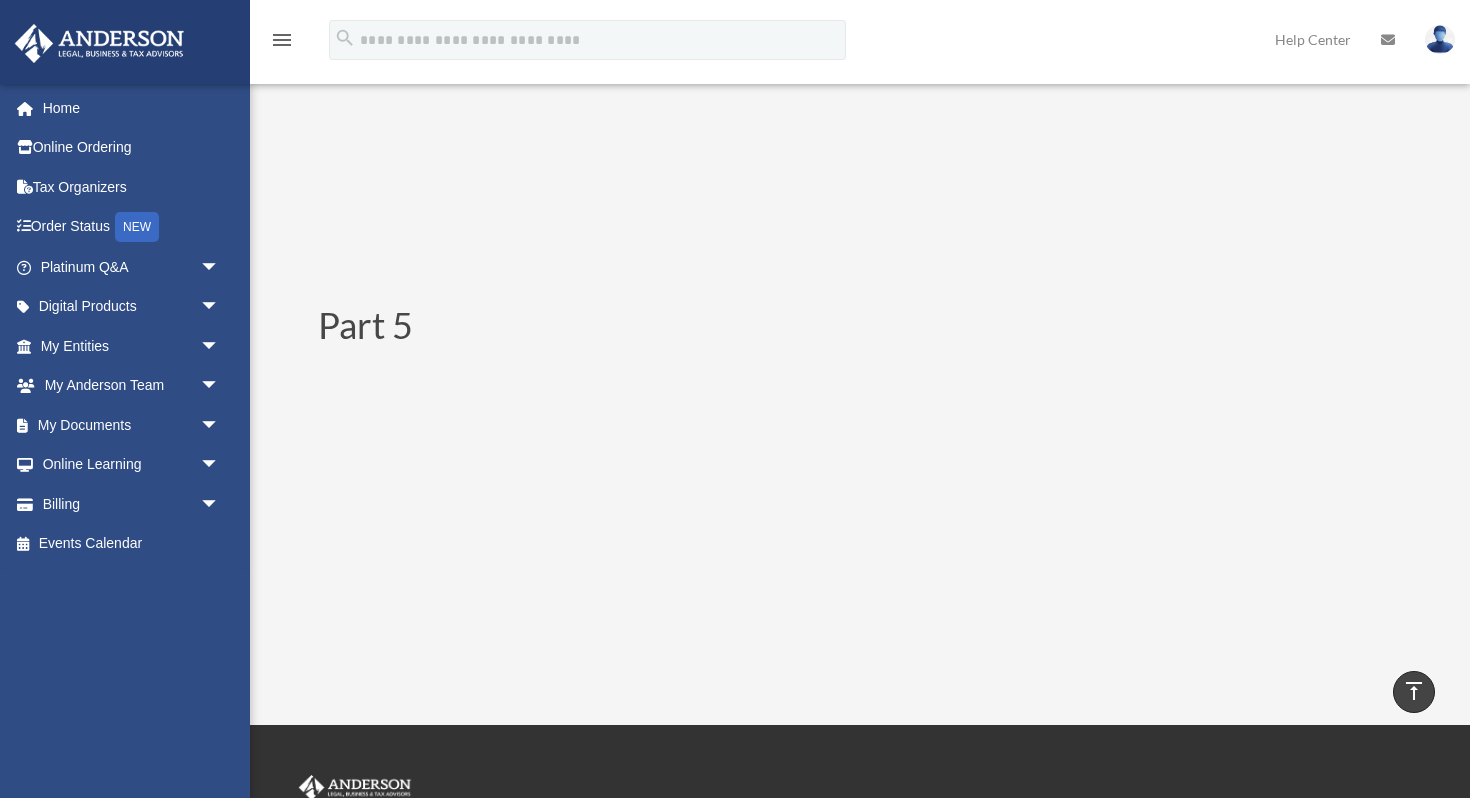 drag, startPoint x: 865, startPoint y: 745, endPoint x: 848, endPoint y: 742, distance: 17.262676 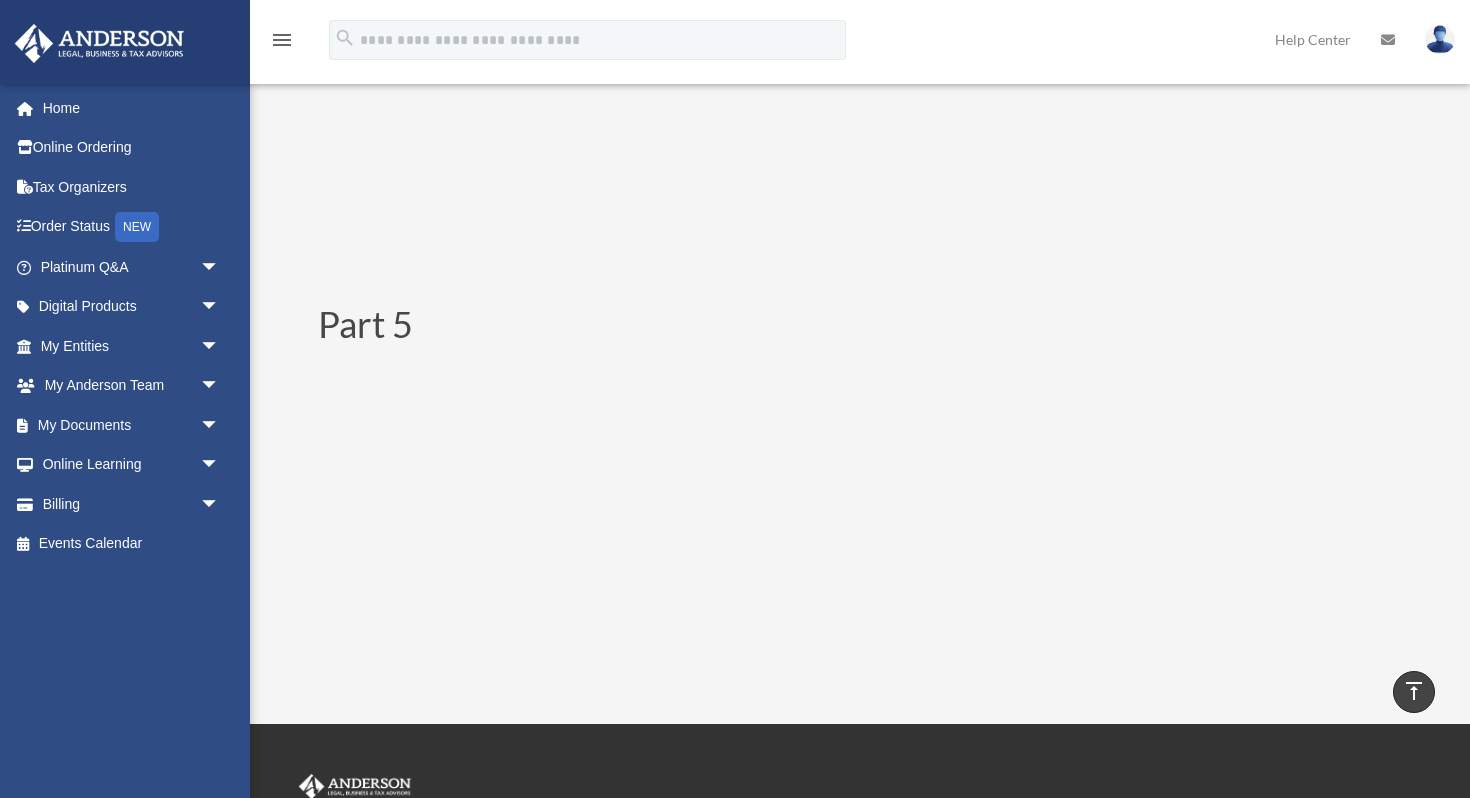 click on "Part 5" at bounding box center (858, 464) 